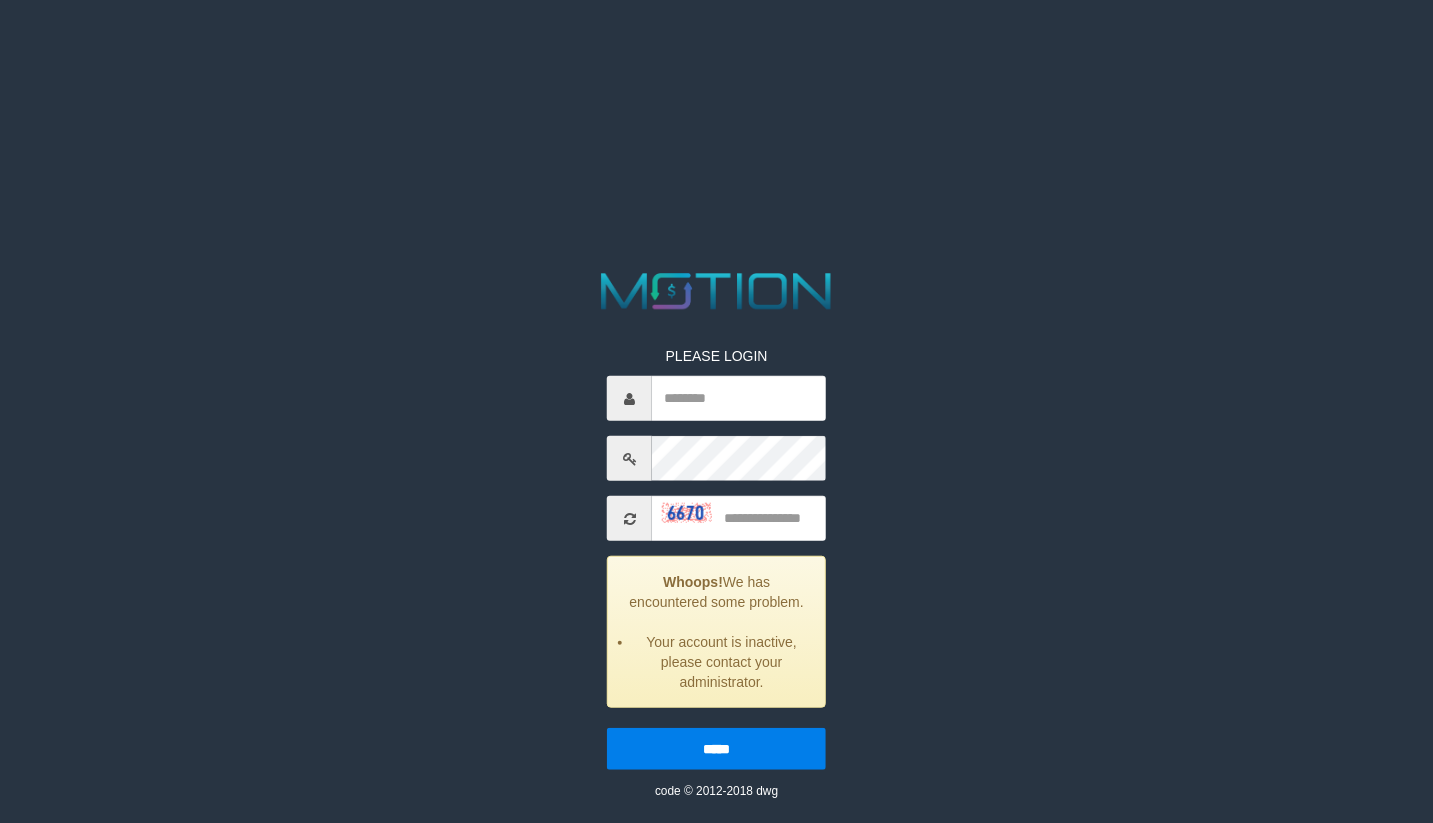 scroll, scrollTop: 0, scrollLeft: 0, axis: both 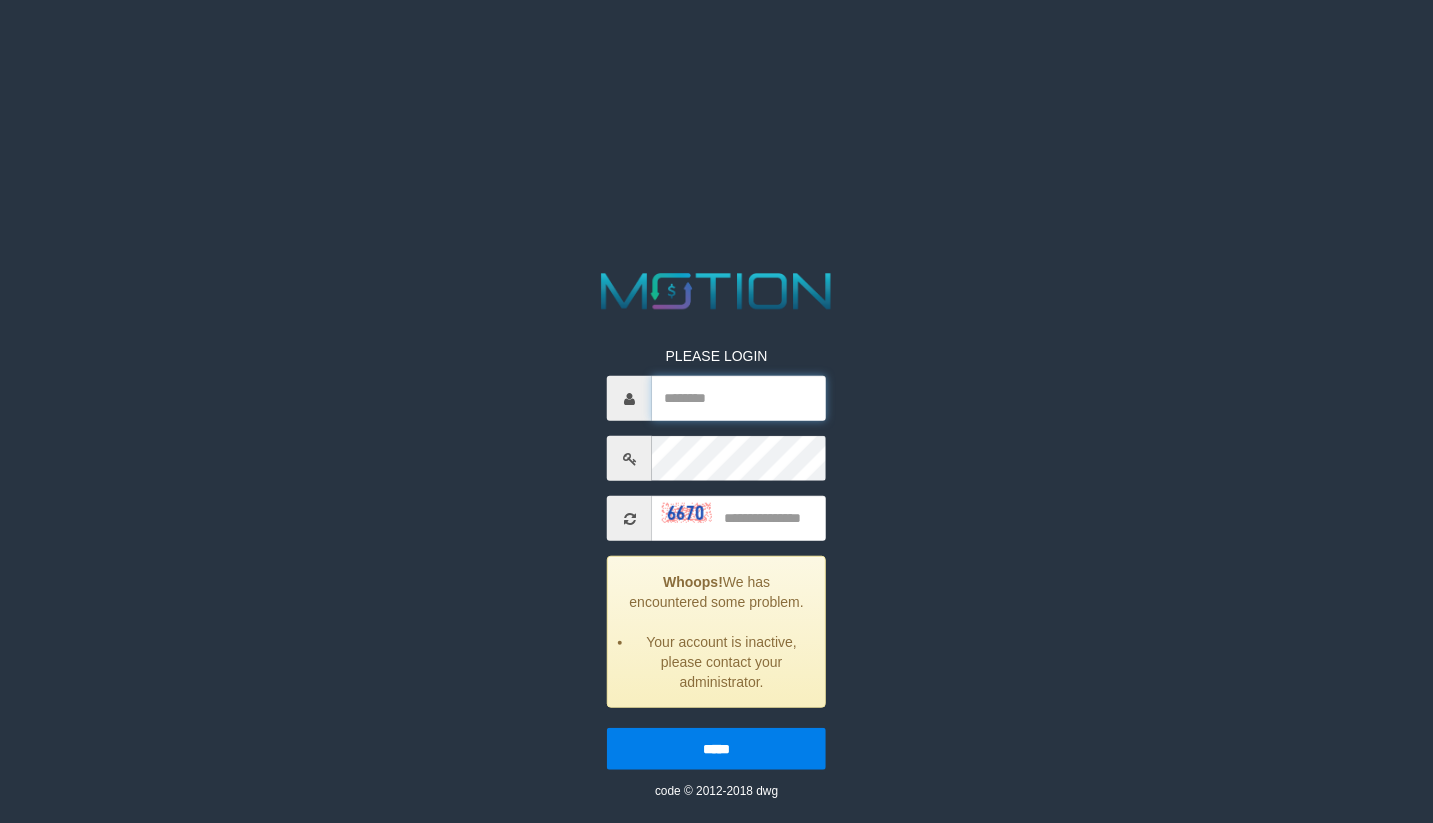type on "**********" 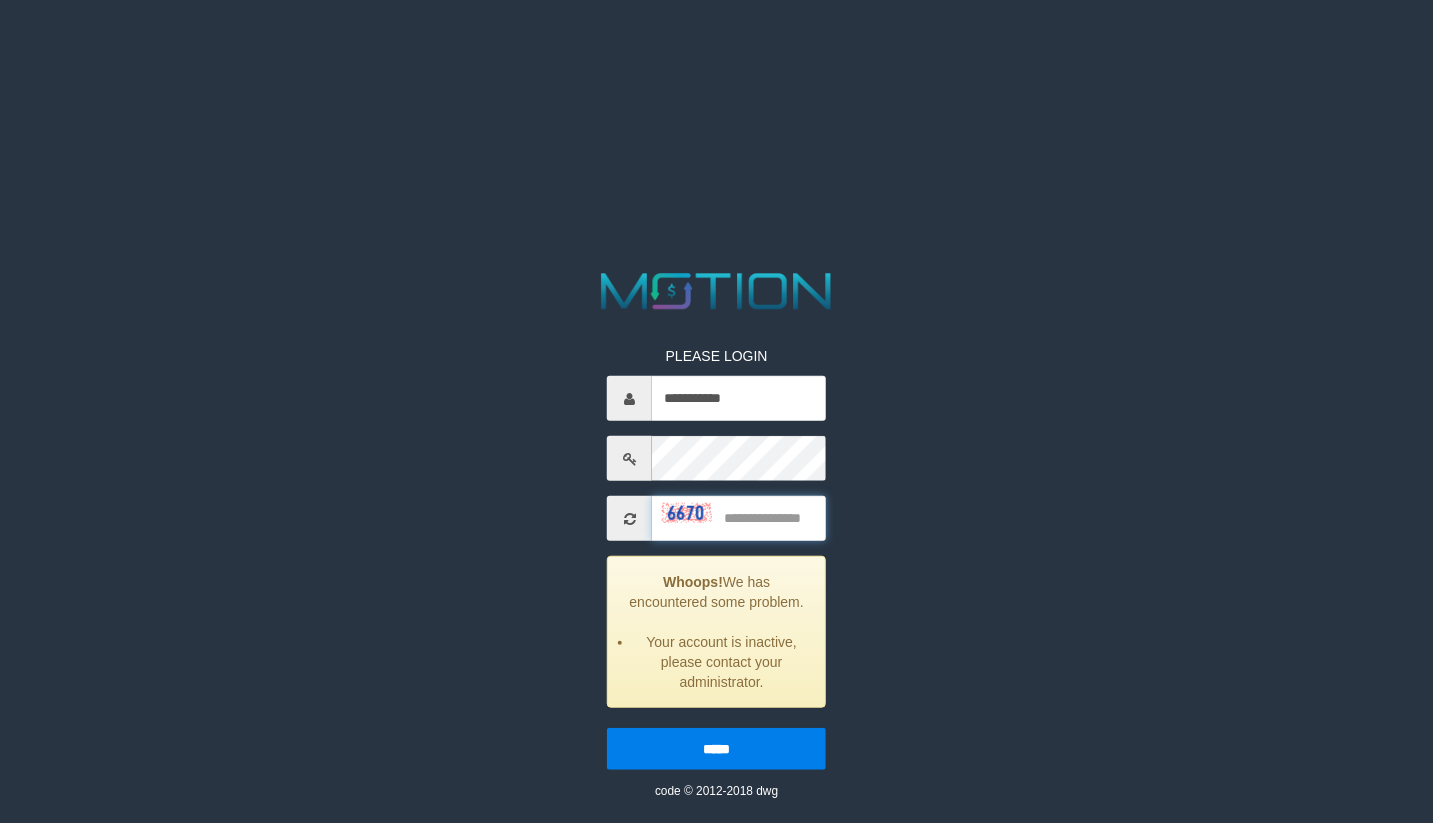 click at bounding box center [739, 518] 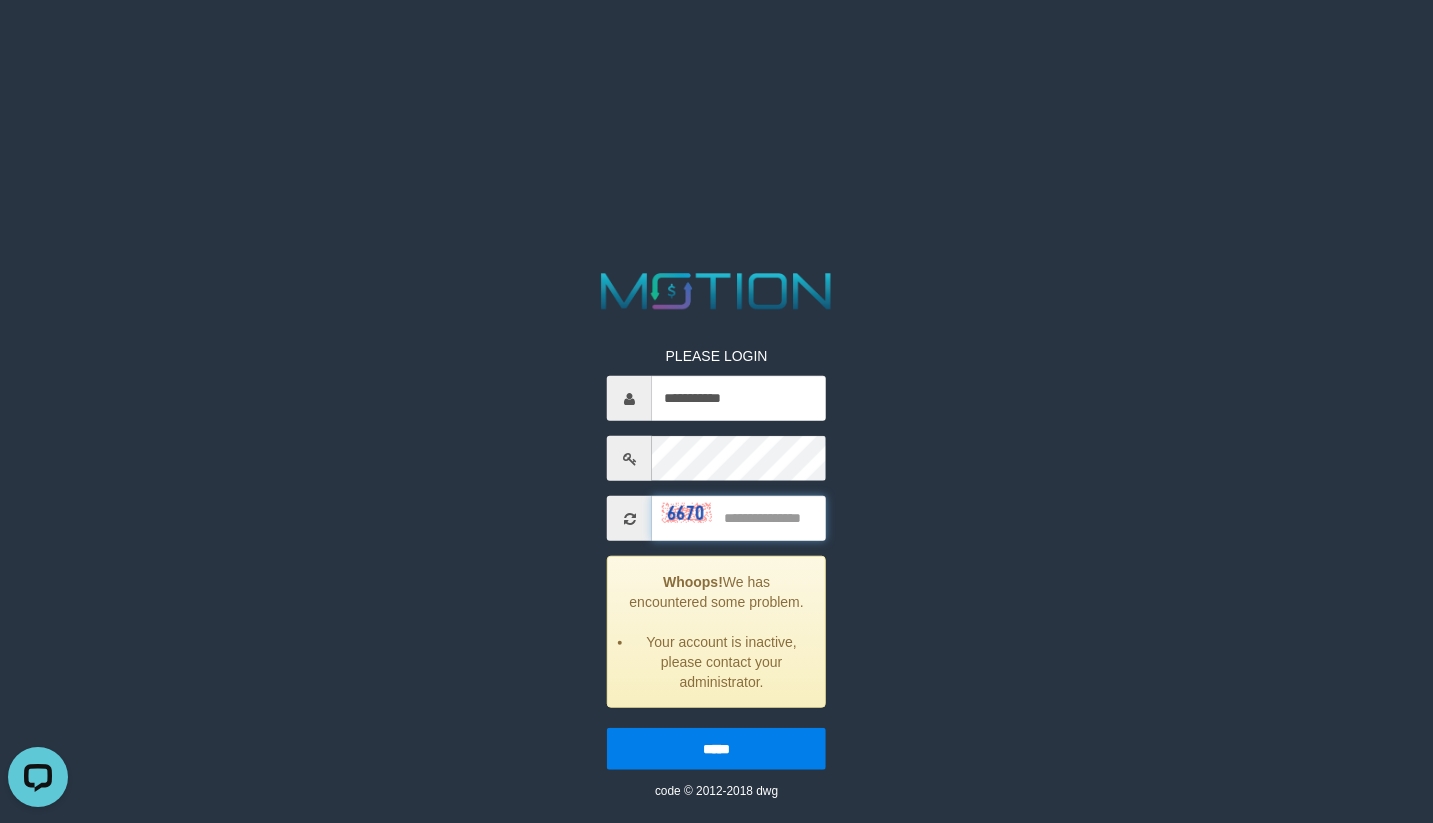 scroll, scrollTop: 0, scrollLeft: 0, axis: both 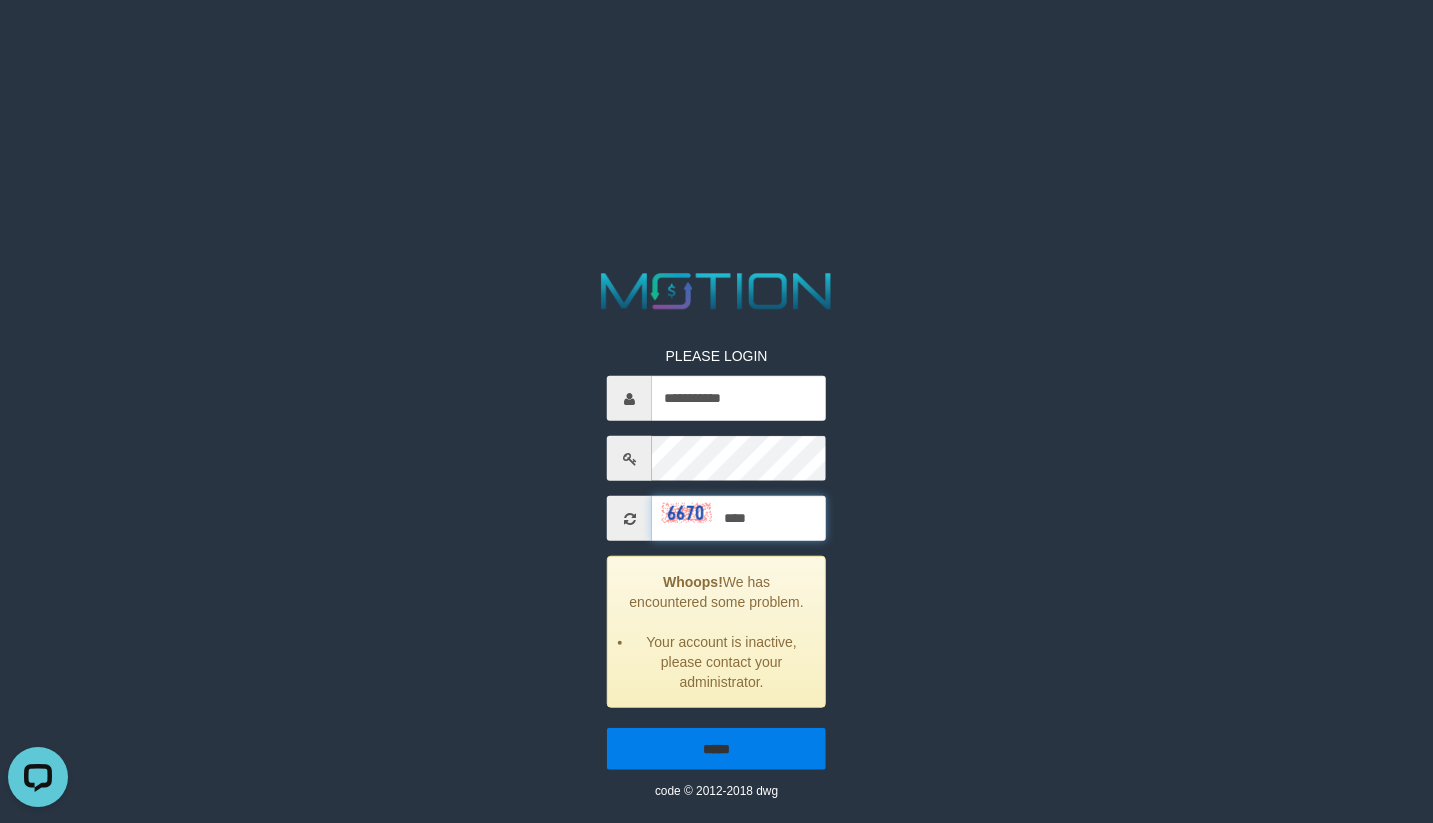 type on "****" 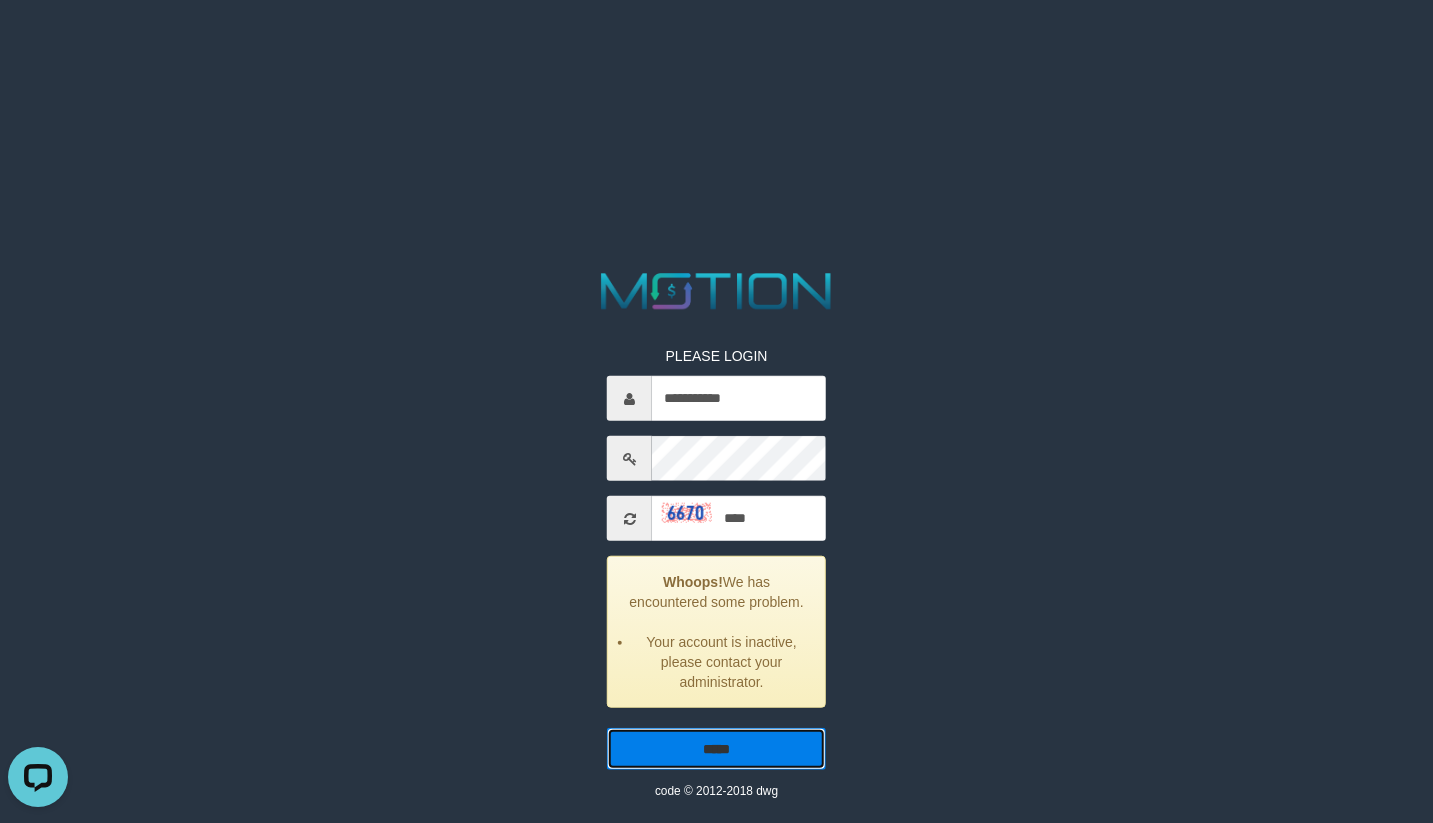 click on "*****" at bounding box center (716, 749) 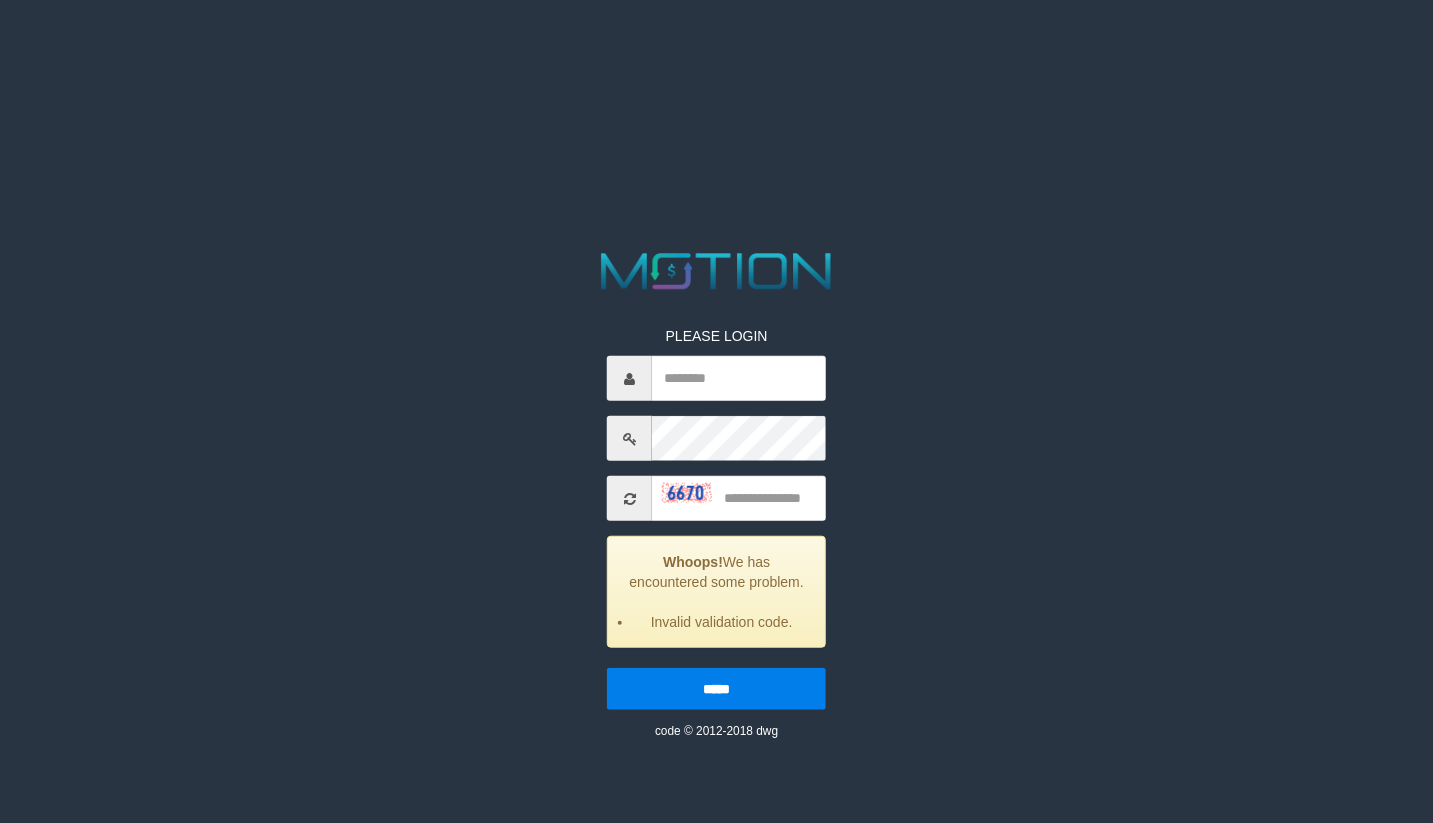 scroll, scrollTop: 0, scrollLeft: 0, axis: both 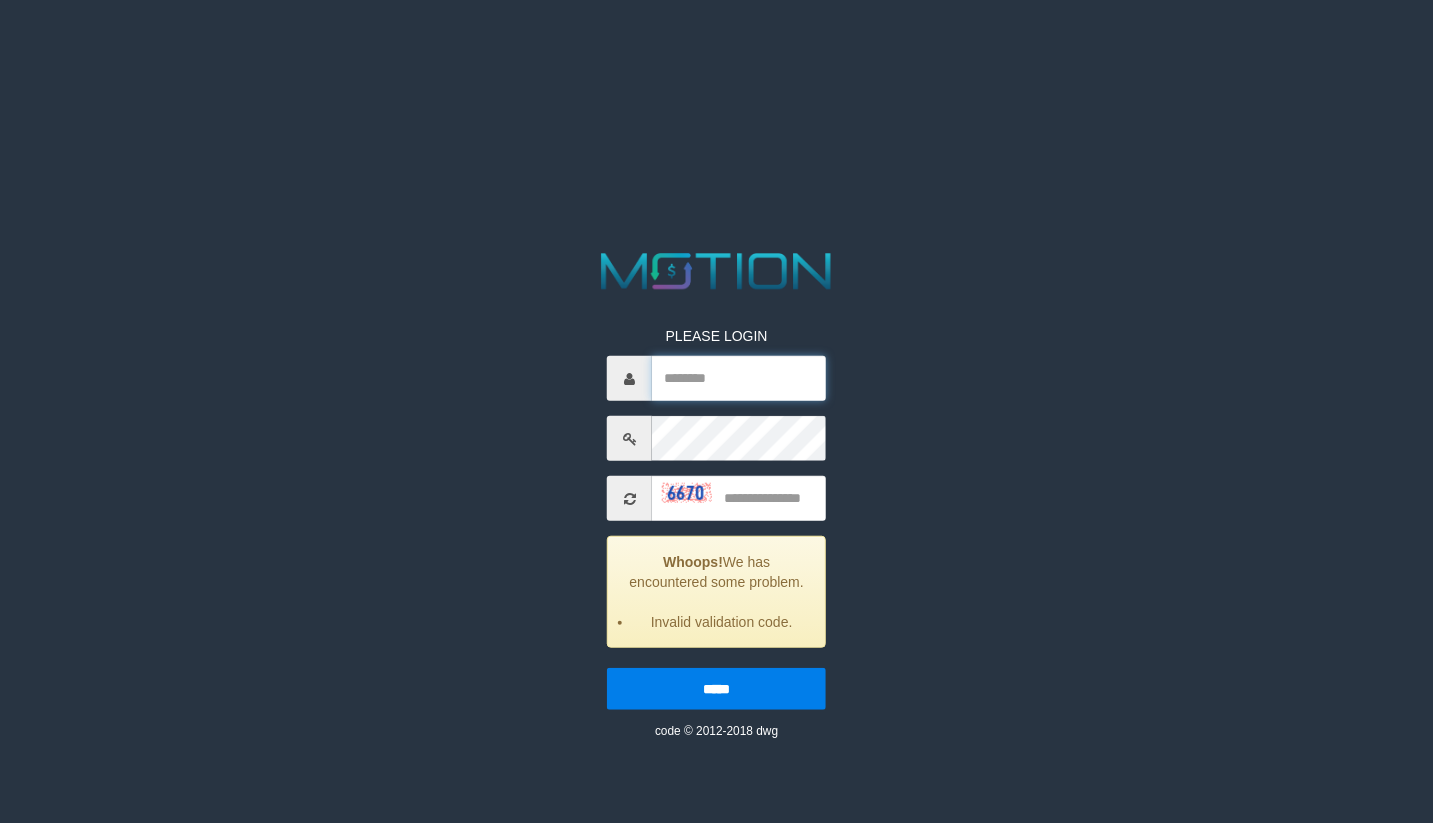 type on "**********" 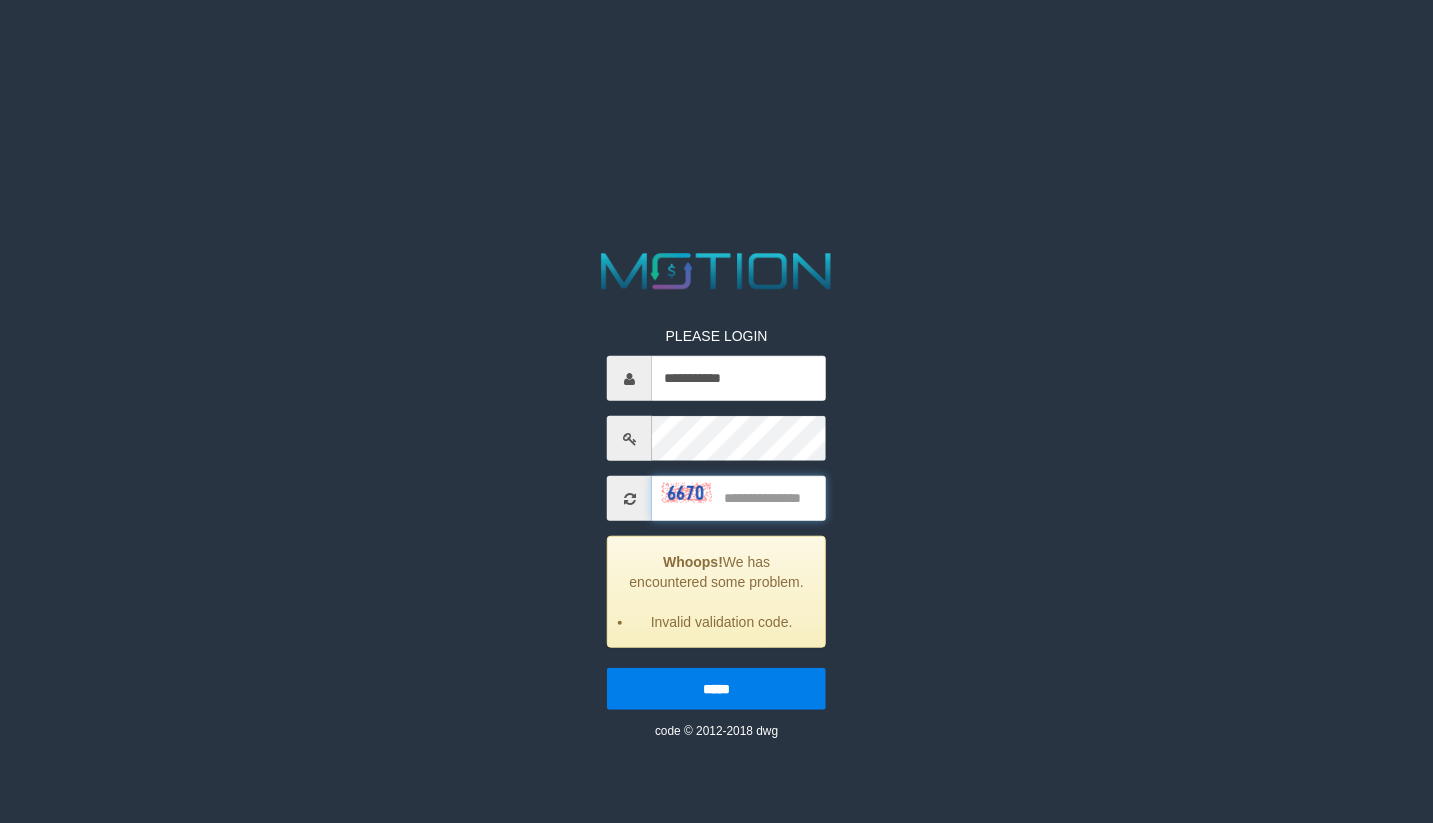 click at bounding box center [739, 498] 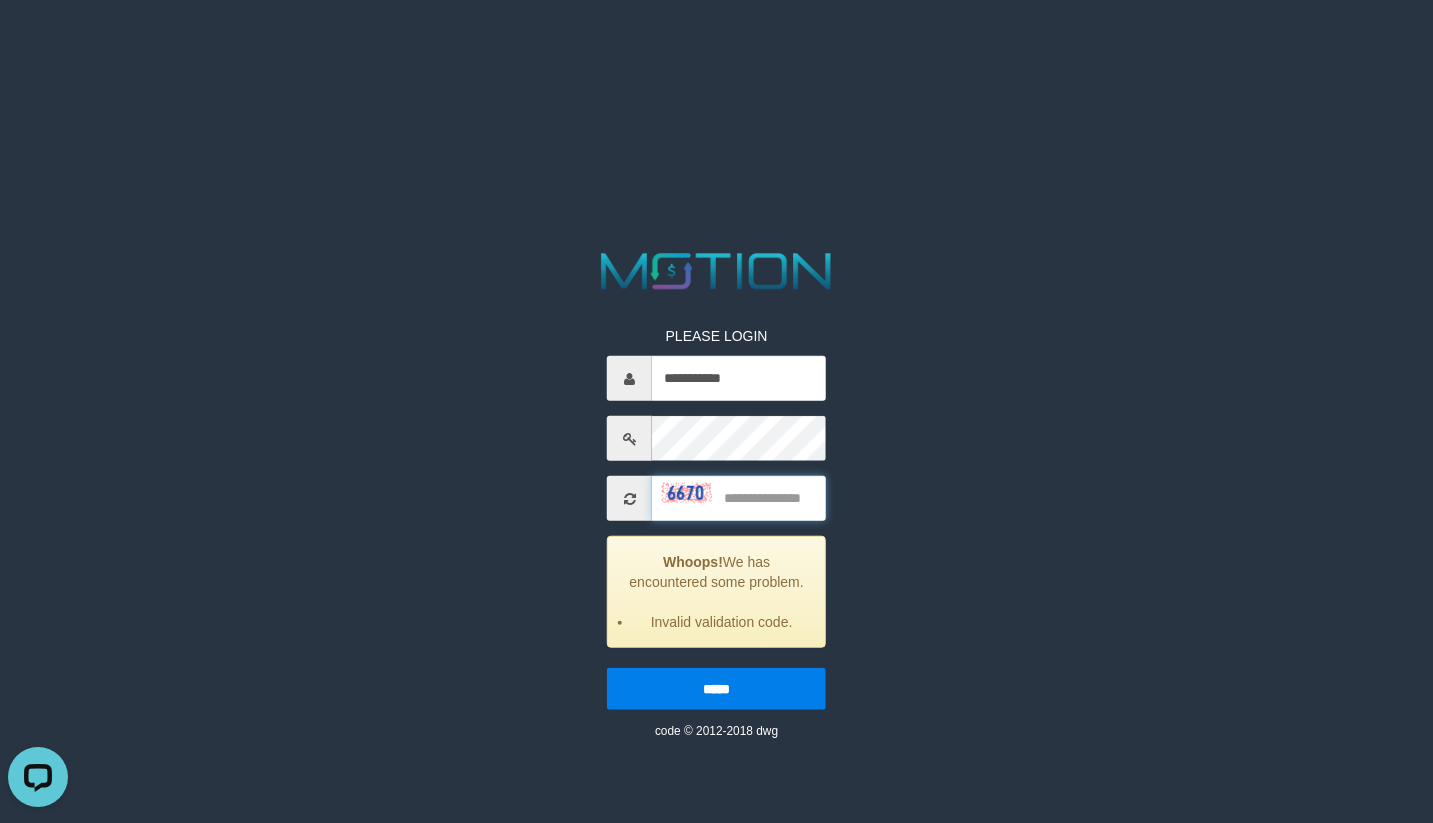scroll, scrollTop: 0, scrollLeft: 0, axis: both 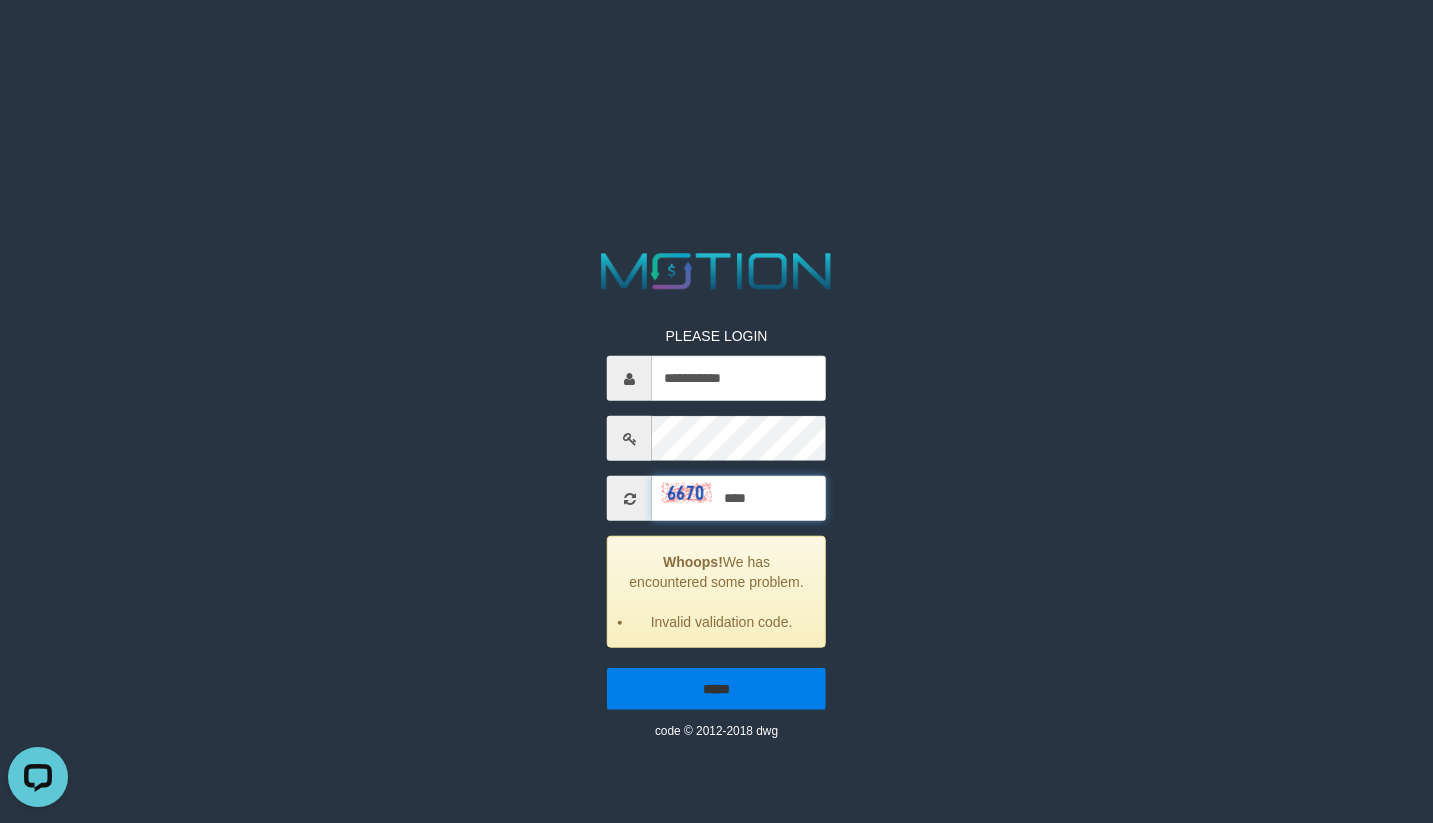 type on "****" 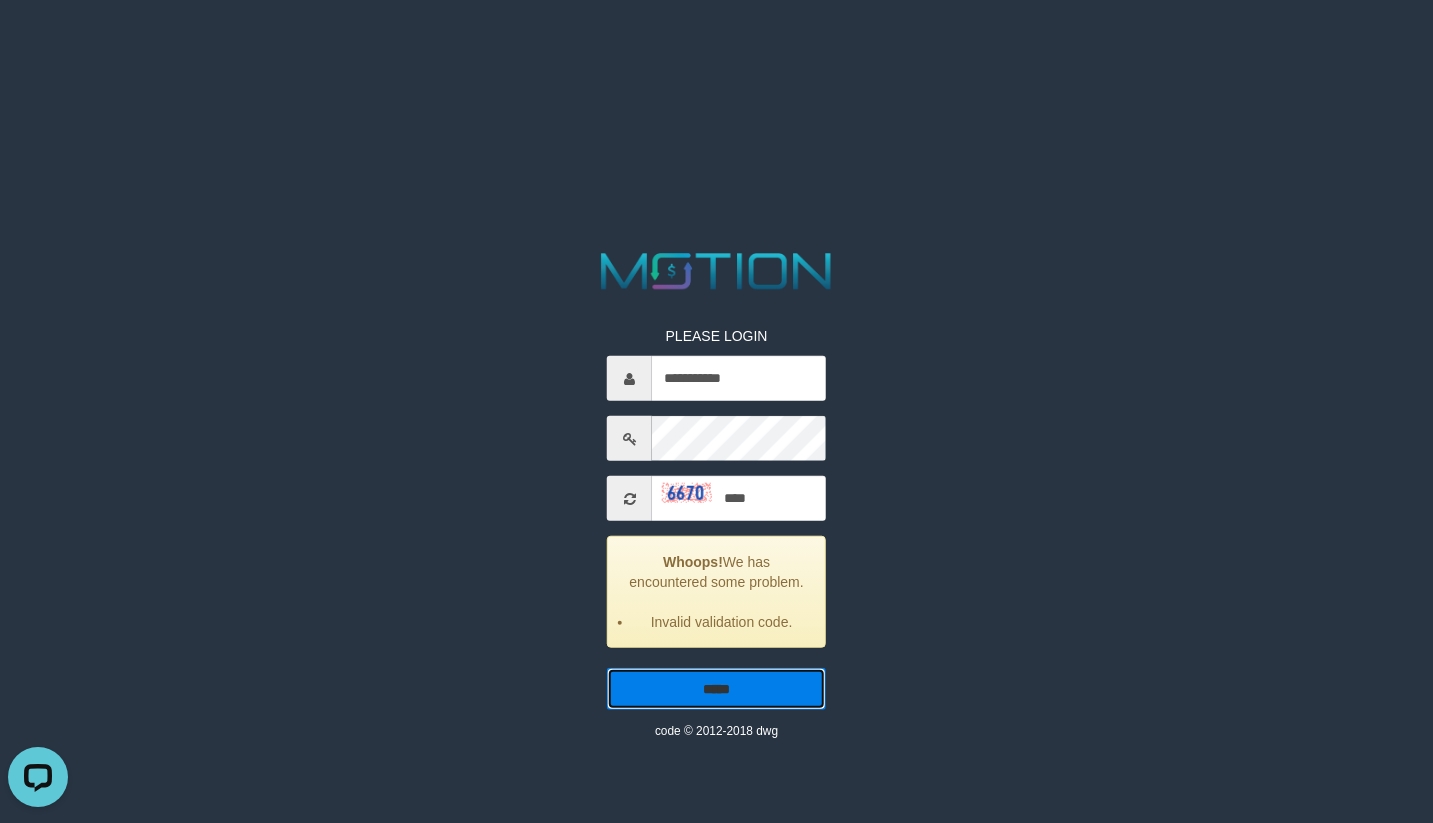 click on "*****" at bounding box center (716, 689) 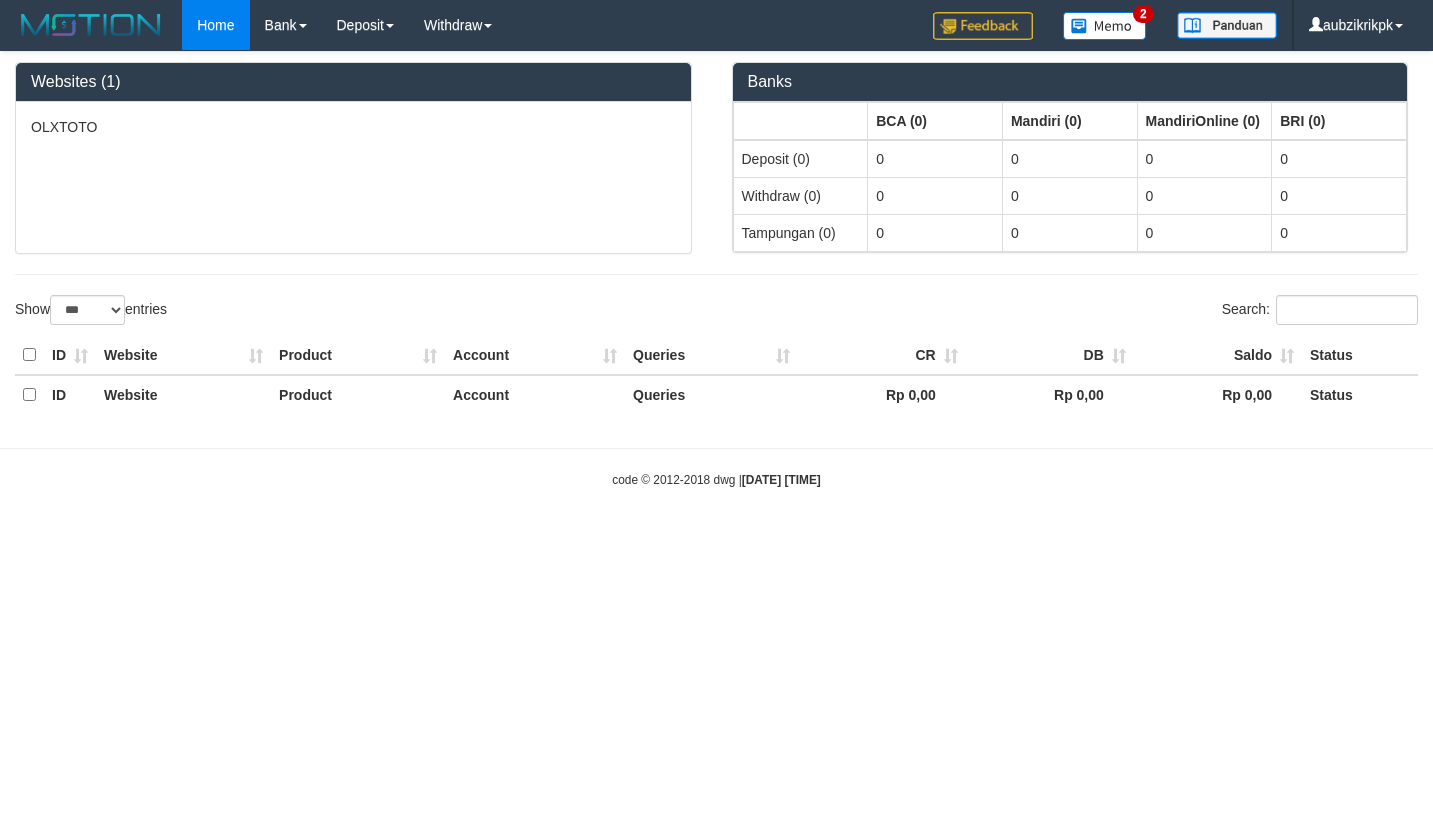 select on "***" 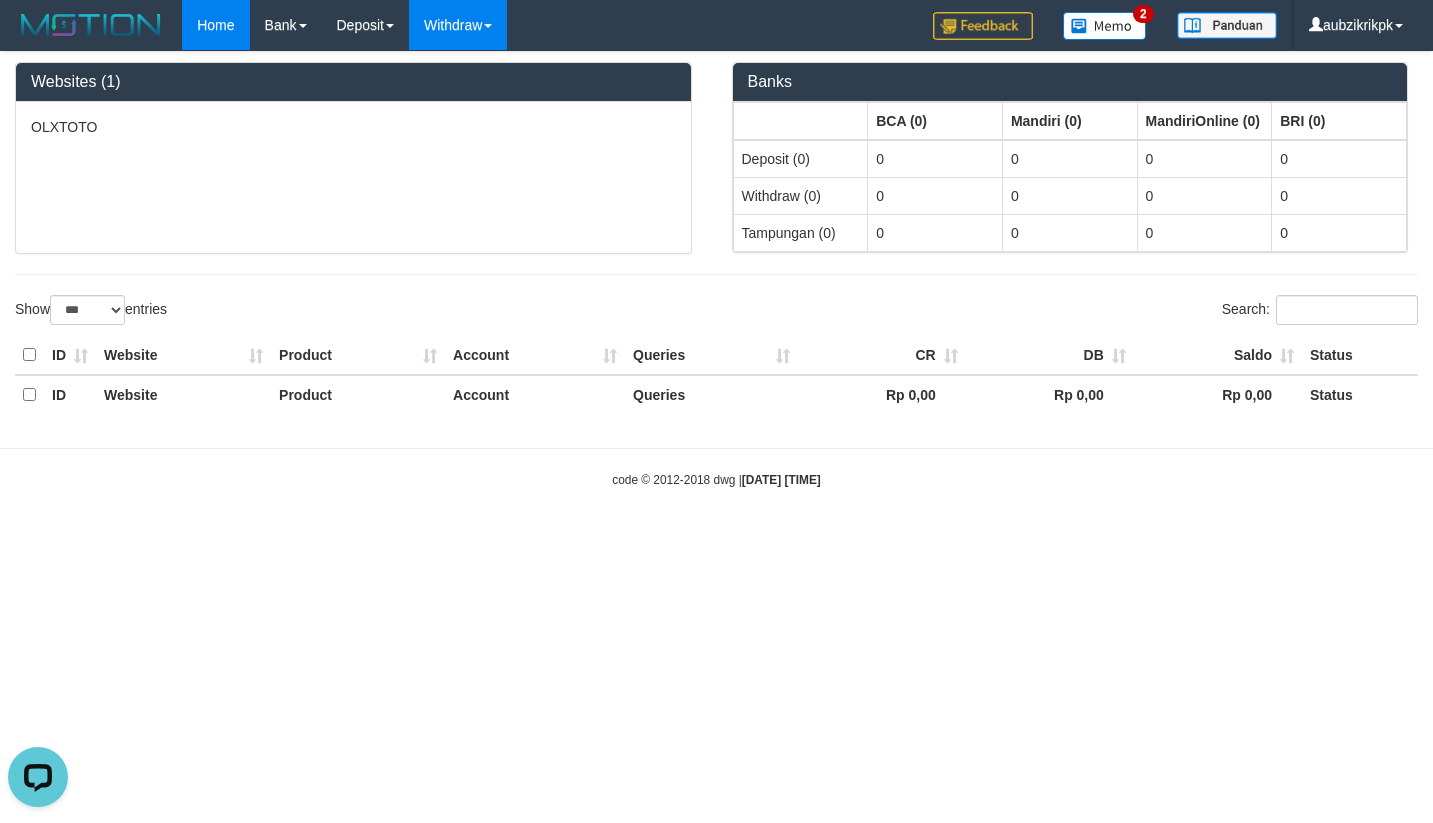 scroll, scrollTop: 0, scrollLeft: 0, axis: both 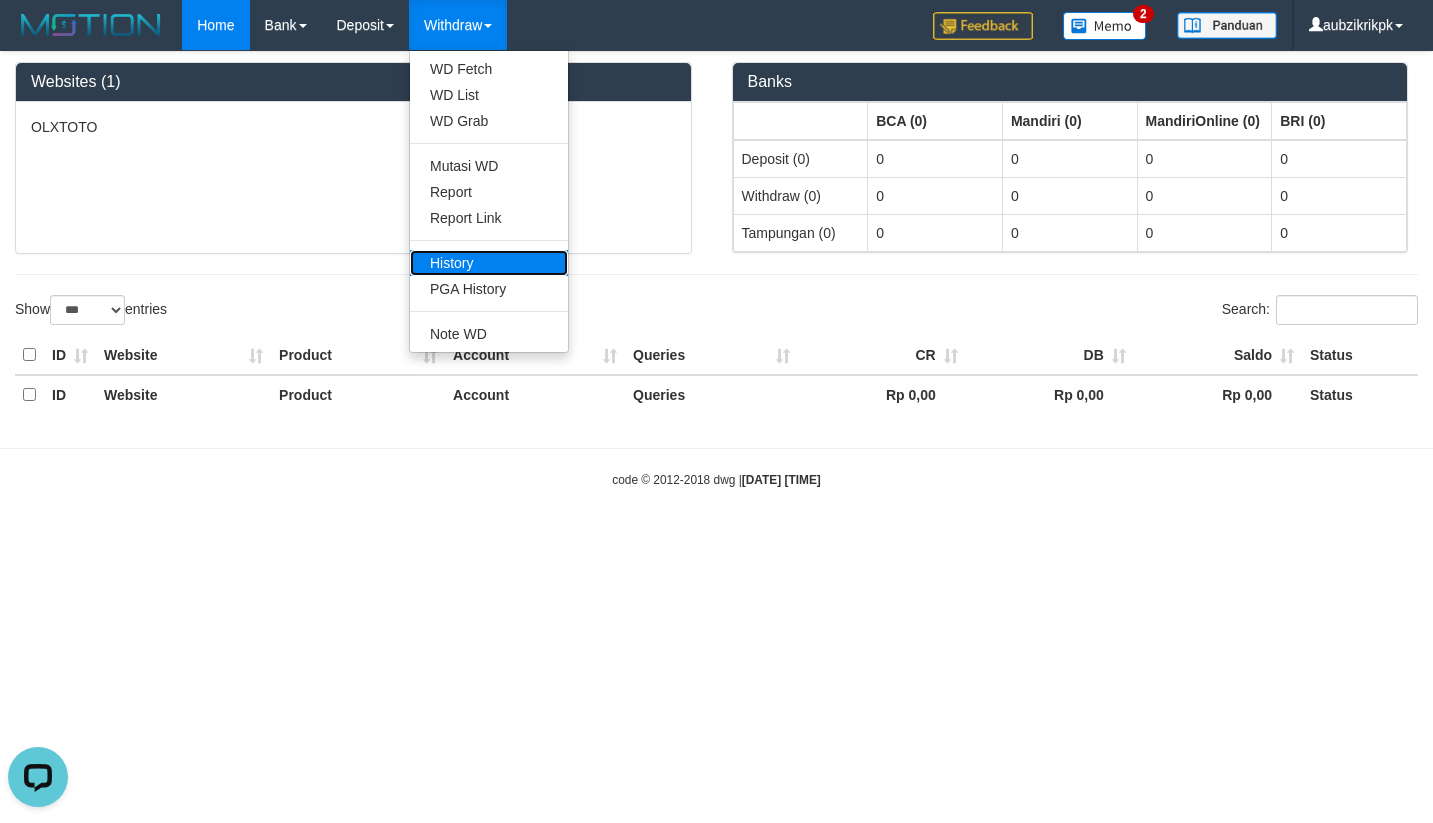 click on "History" at bounding box center [489, 263] 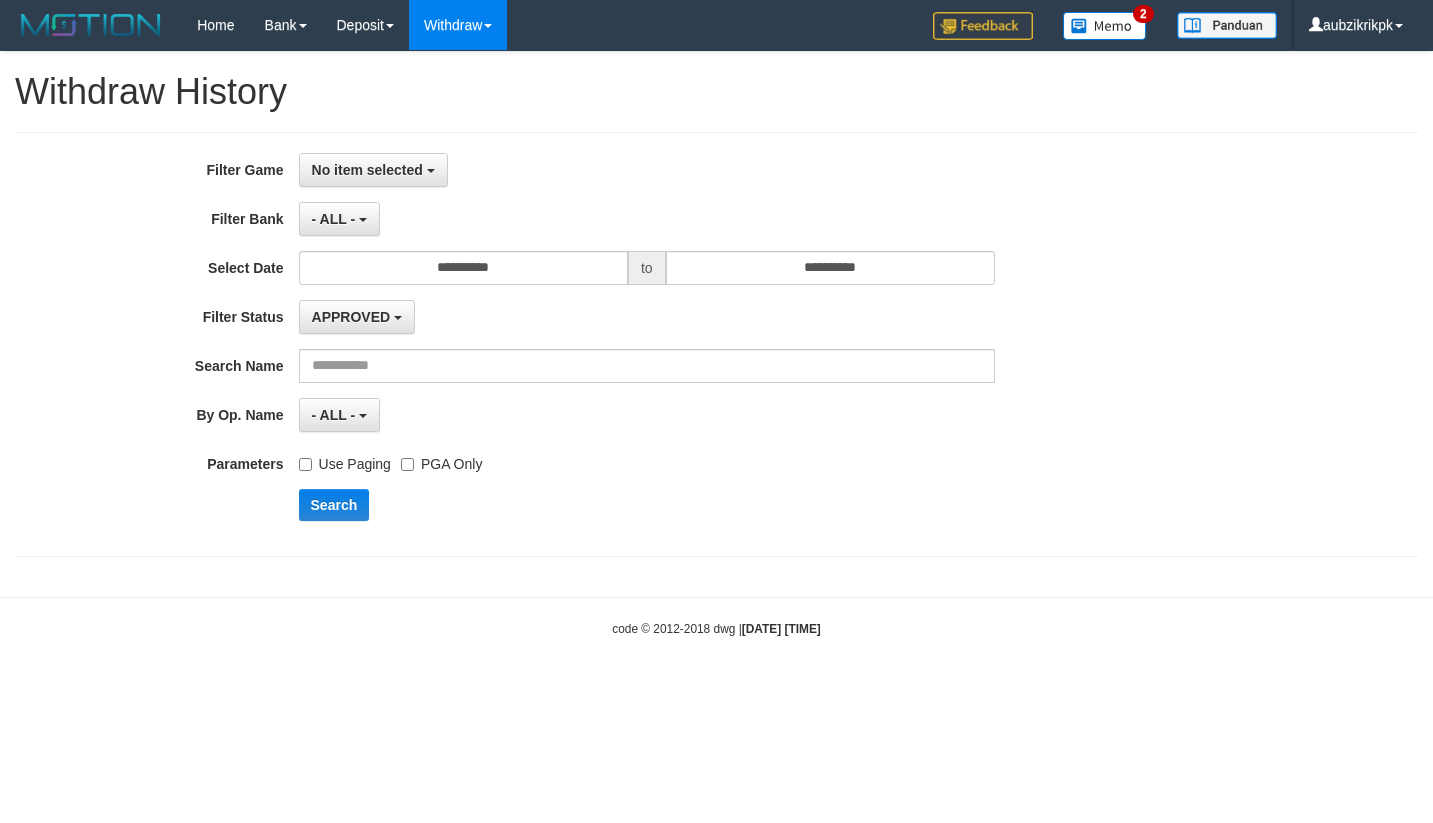 scroll, scrollTop: 0, scrollLeft: 0, axis: both 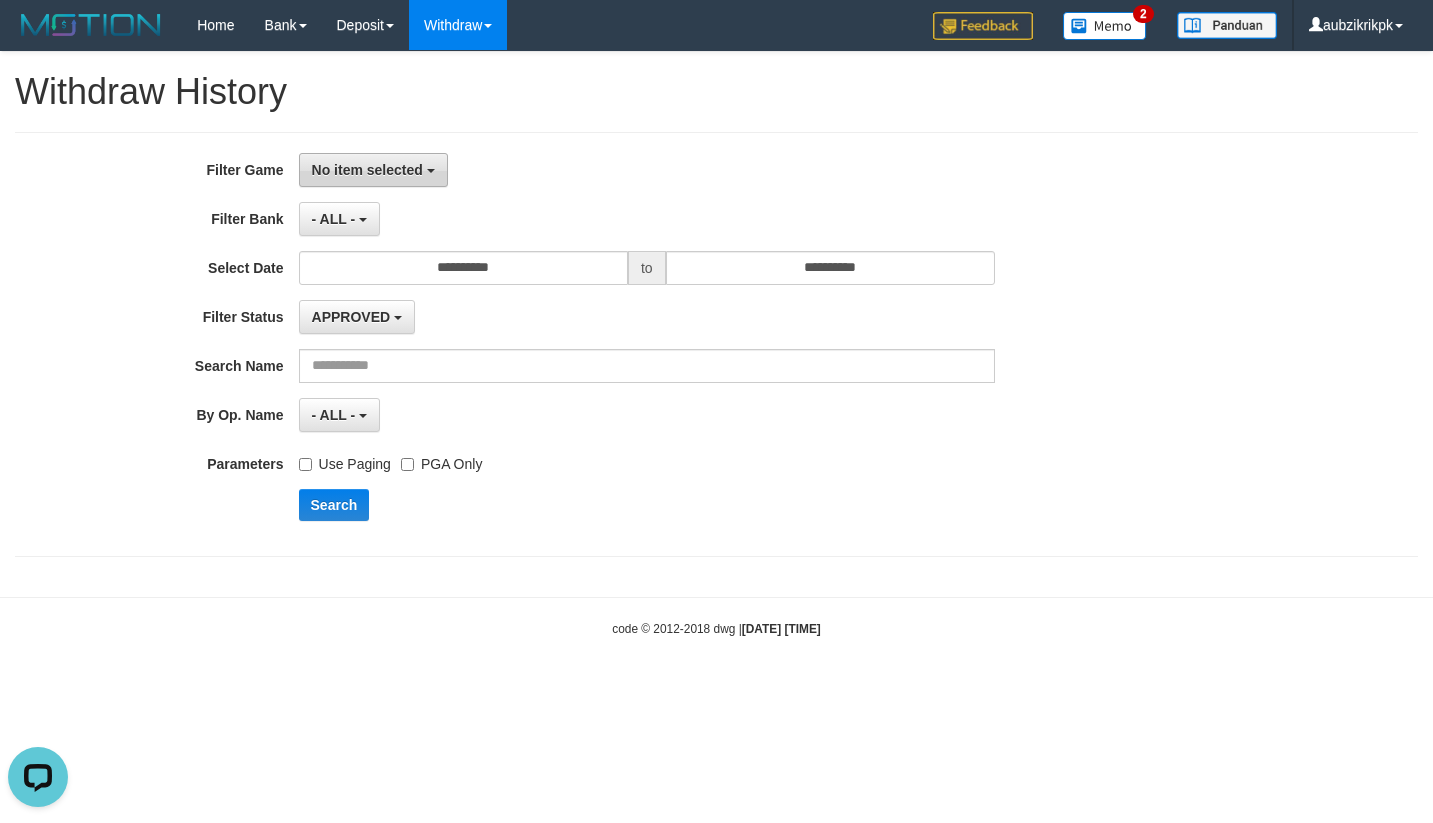 click on "No item selected" at bounding box center [373, 170] 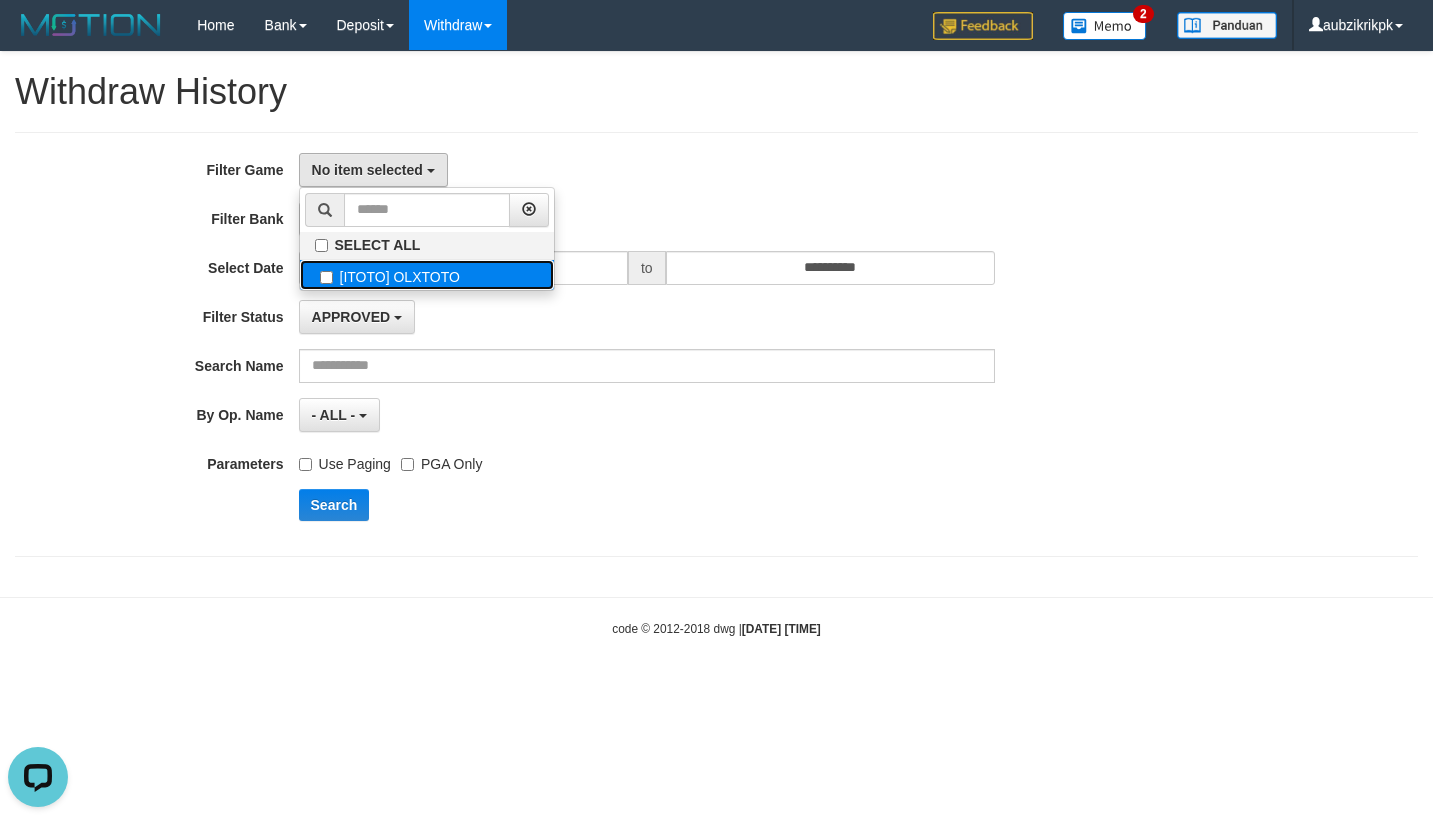 click on "[ITOTO] OLXTOTO" at bounding box center (427, 275) 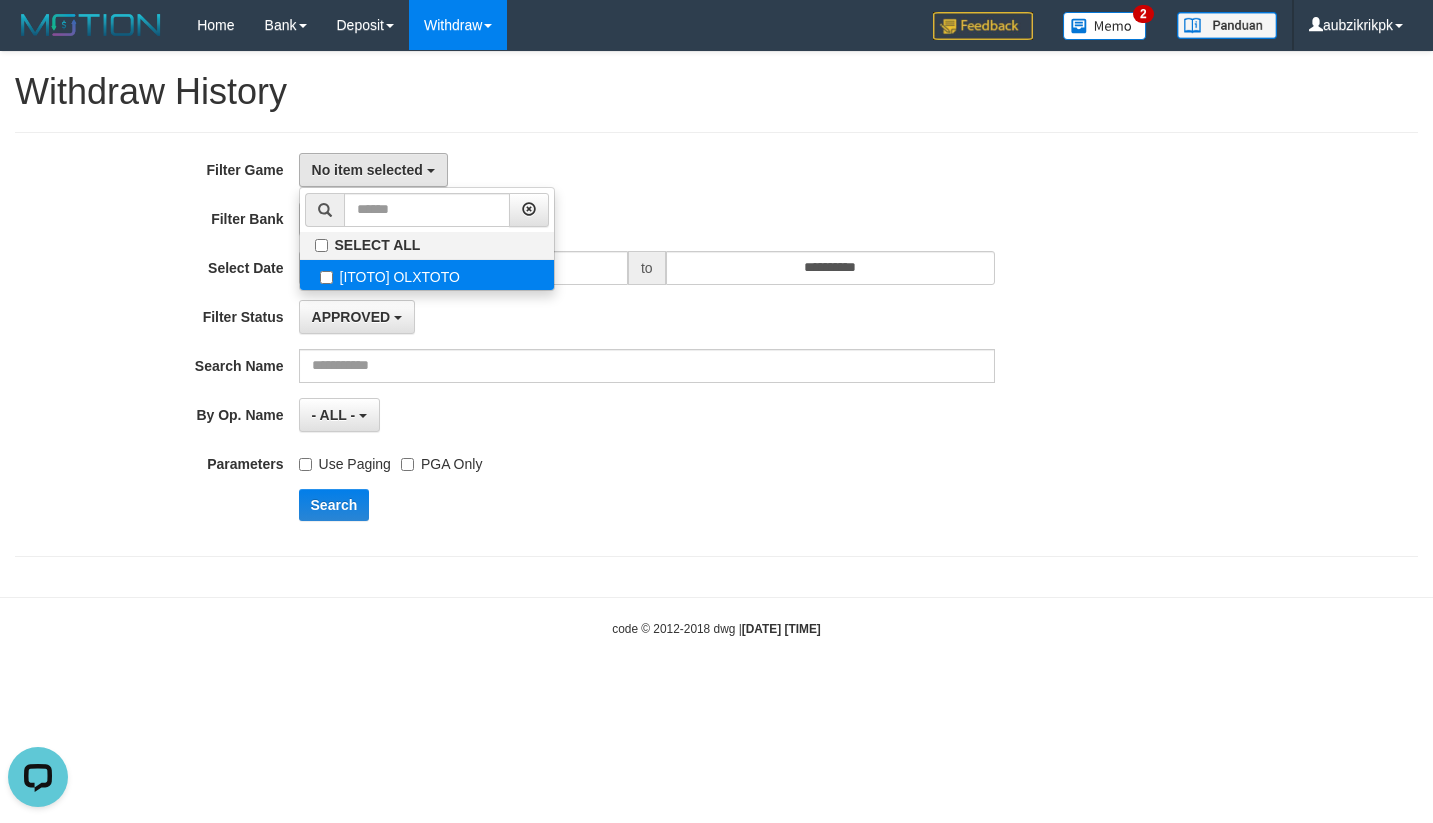 select on "***" 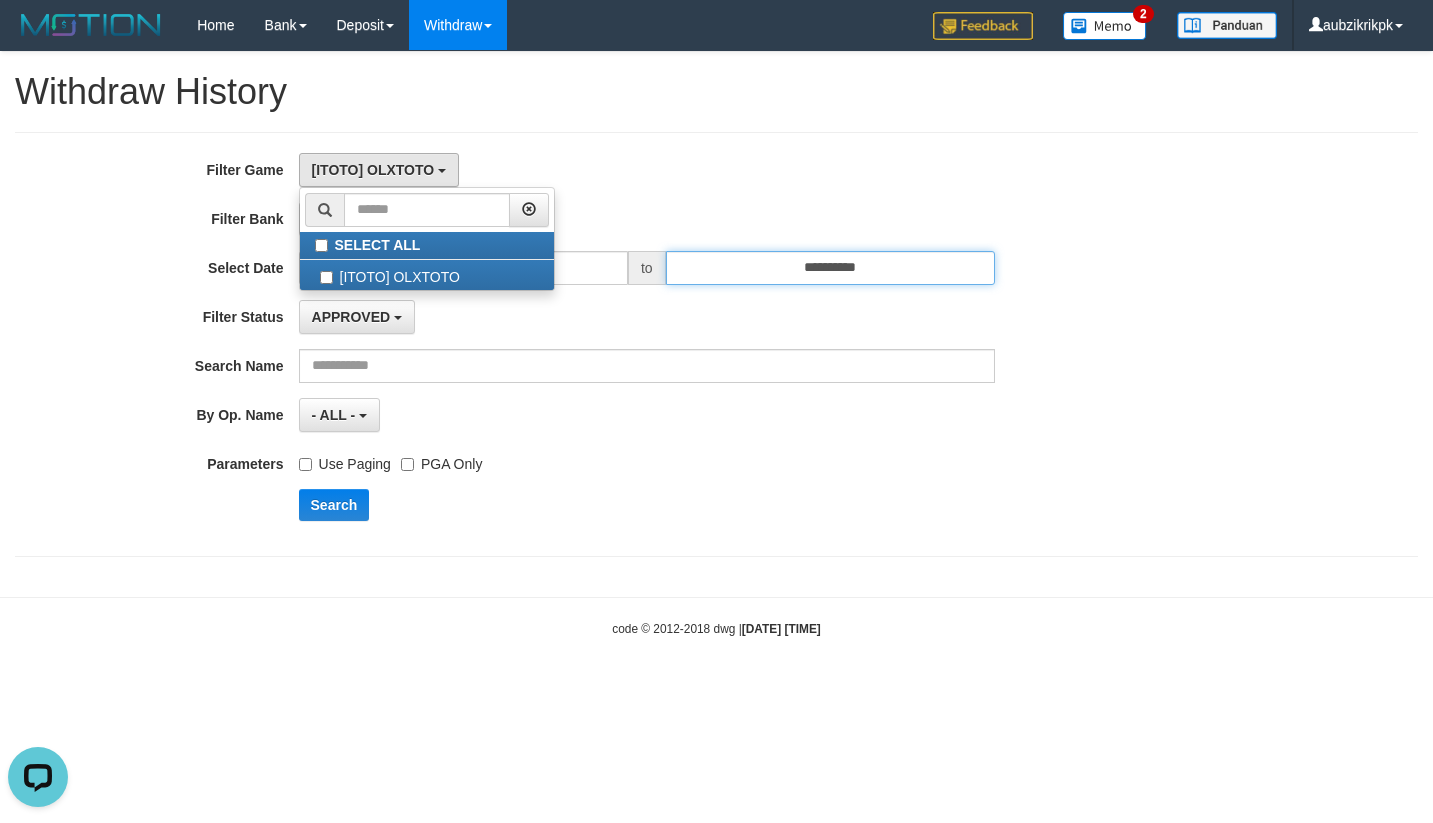 click on "**********" at bounding box center [830, 268] 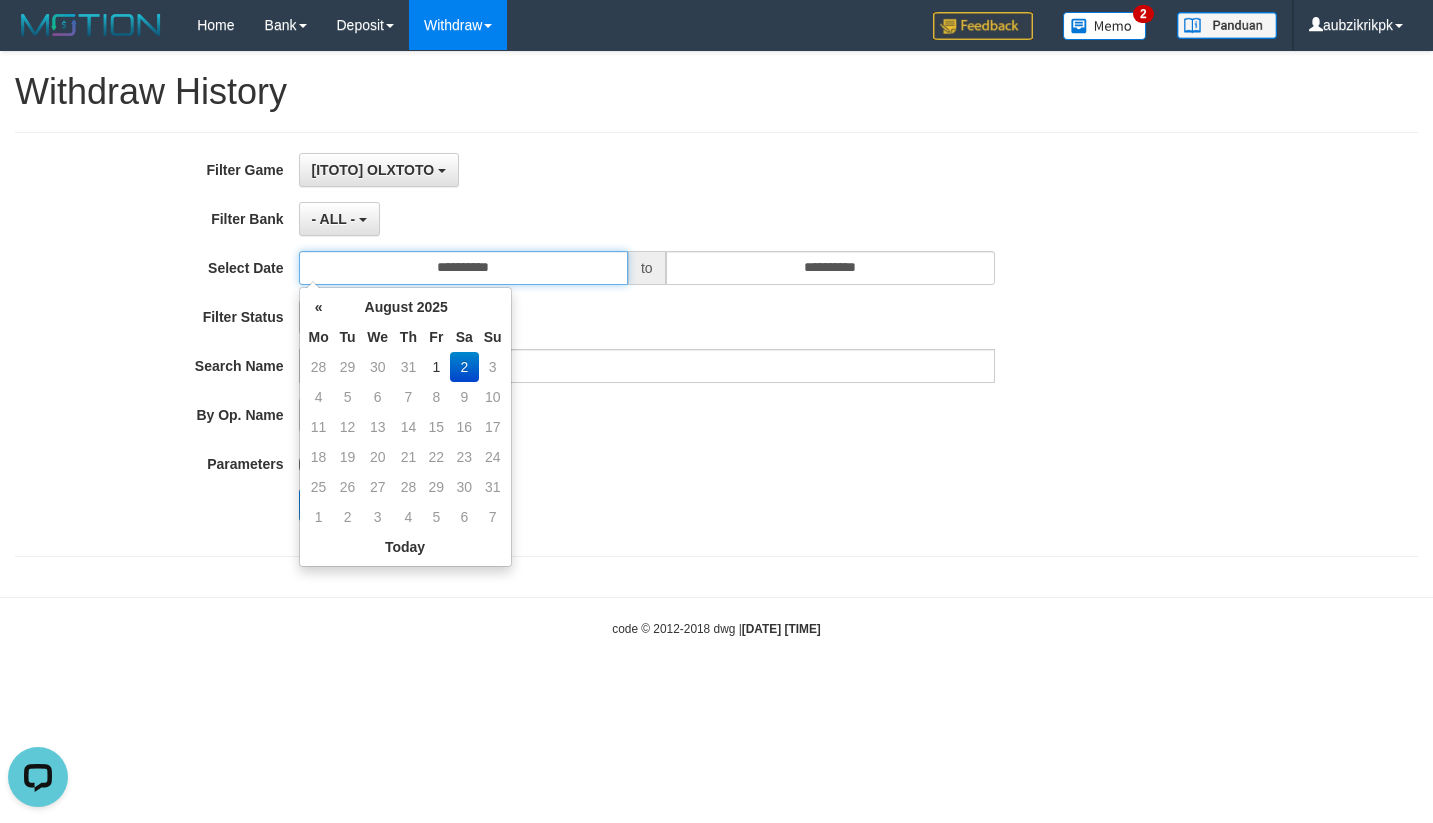 click on "**********" at bounding box center [463, 268] 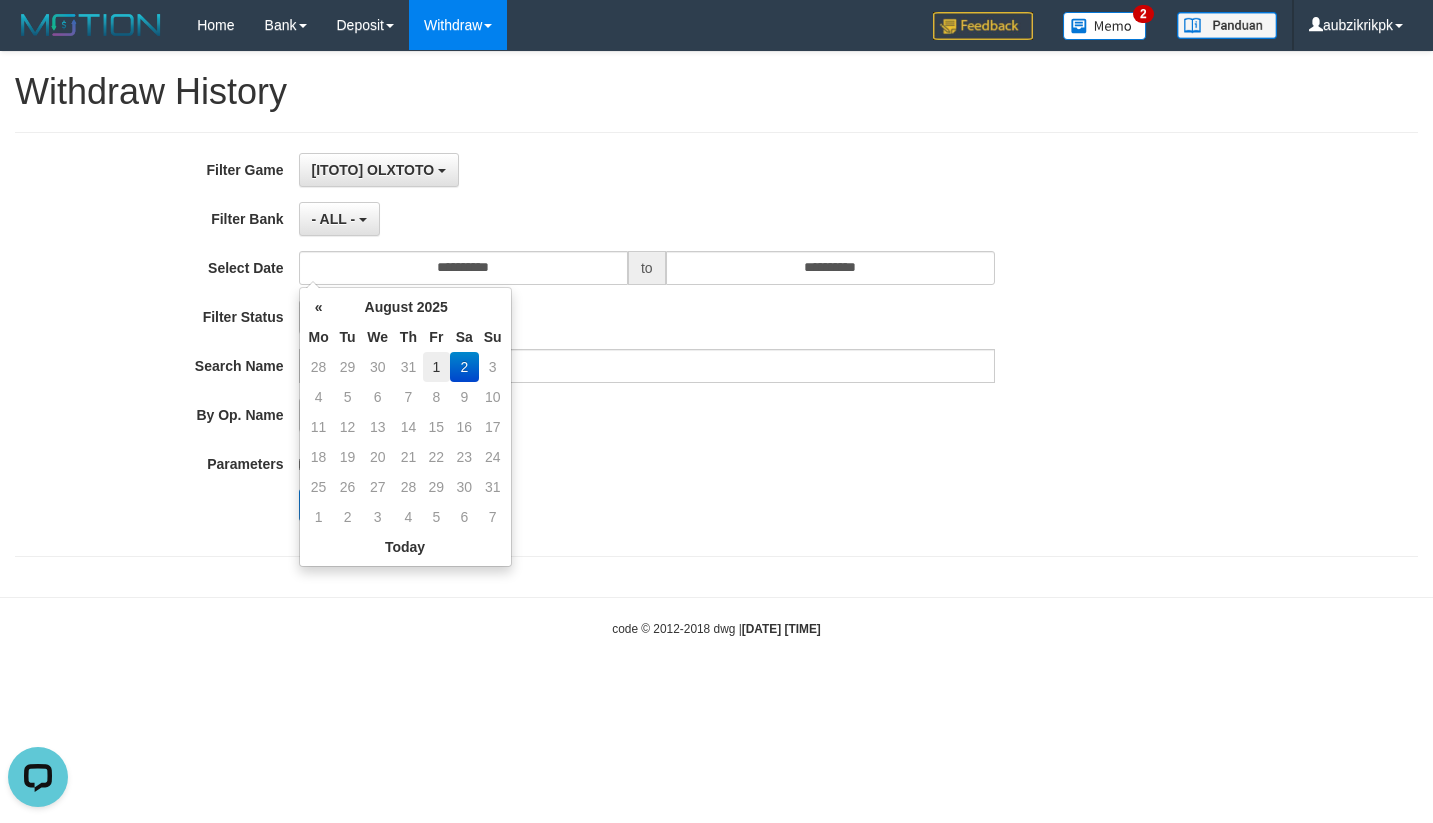 click on "1" at bounding box center (436, 367) 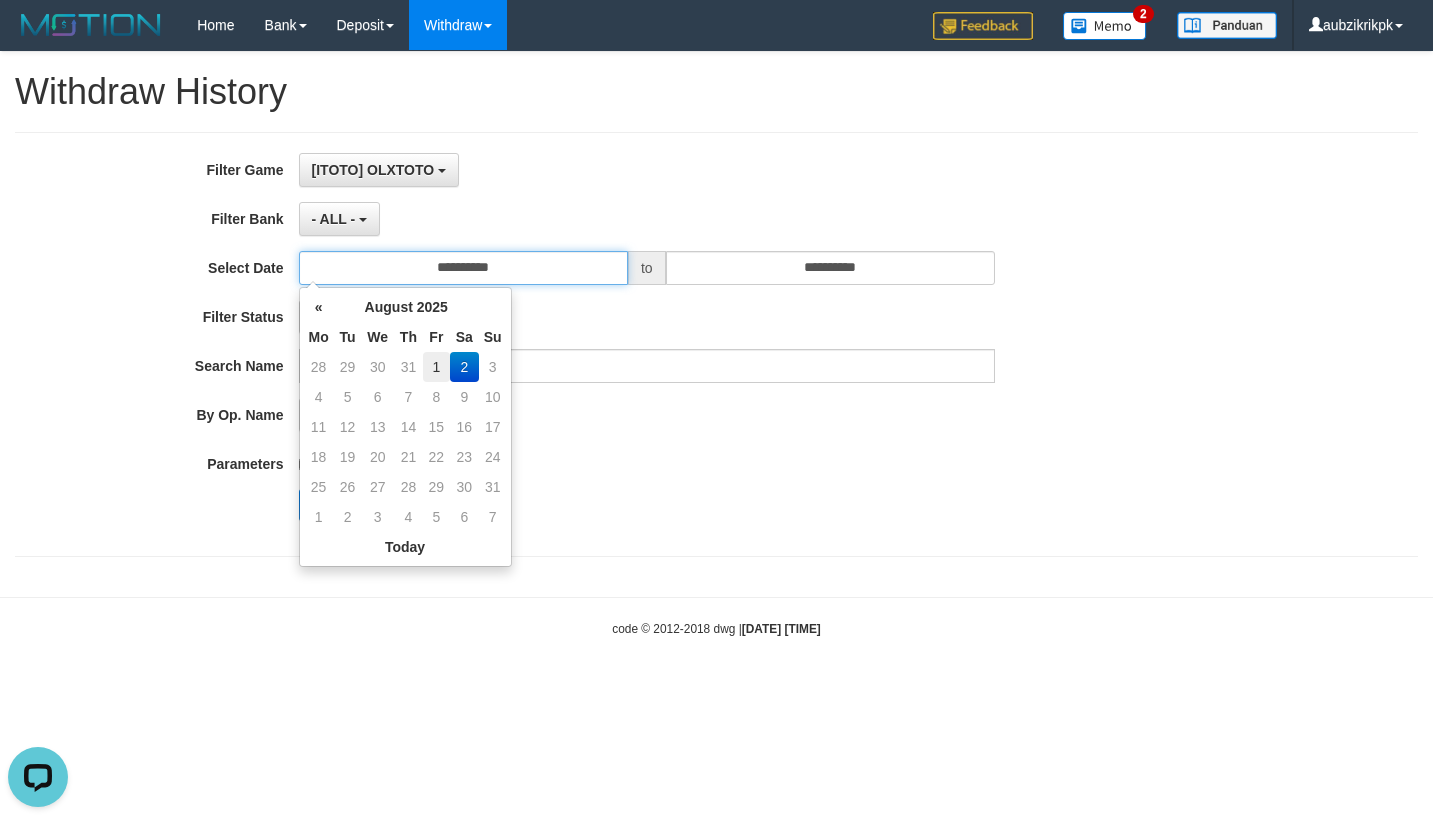 type on "**********" 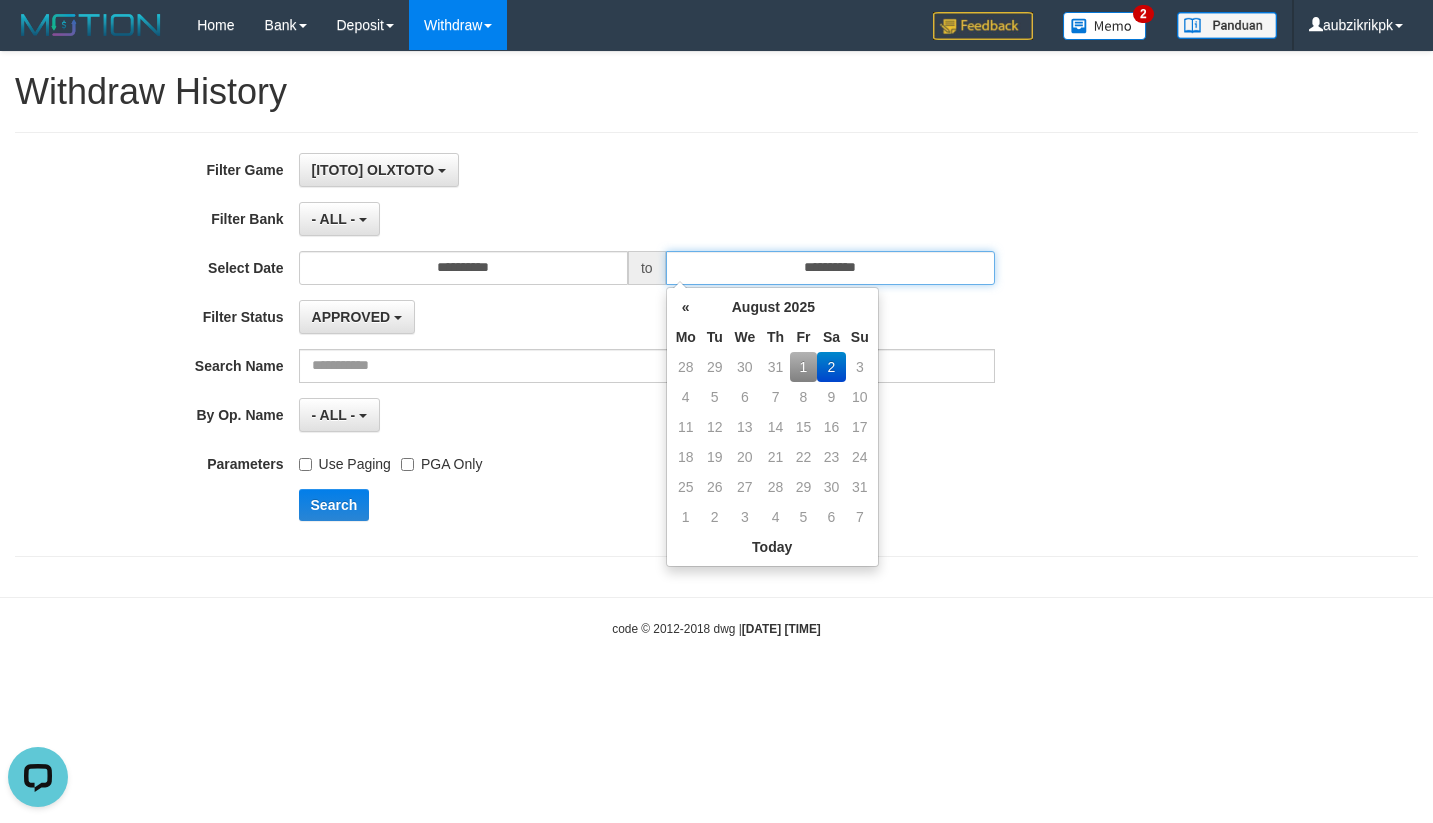 click on "**********" at bounding box center [830, 268] 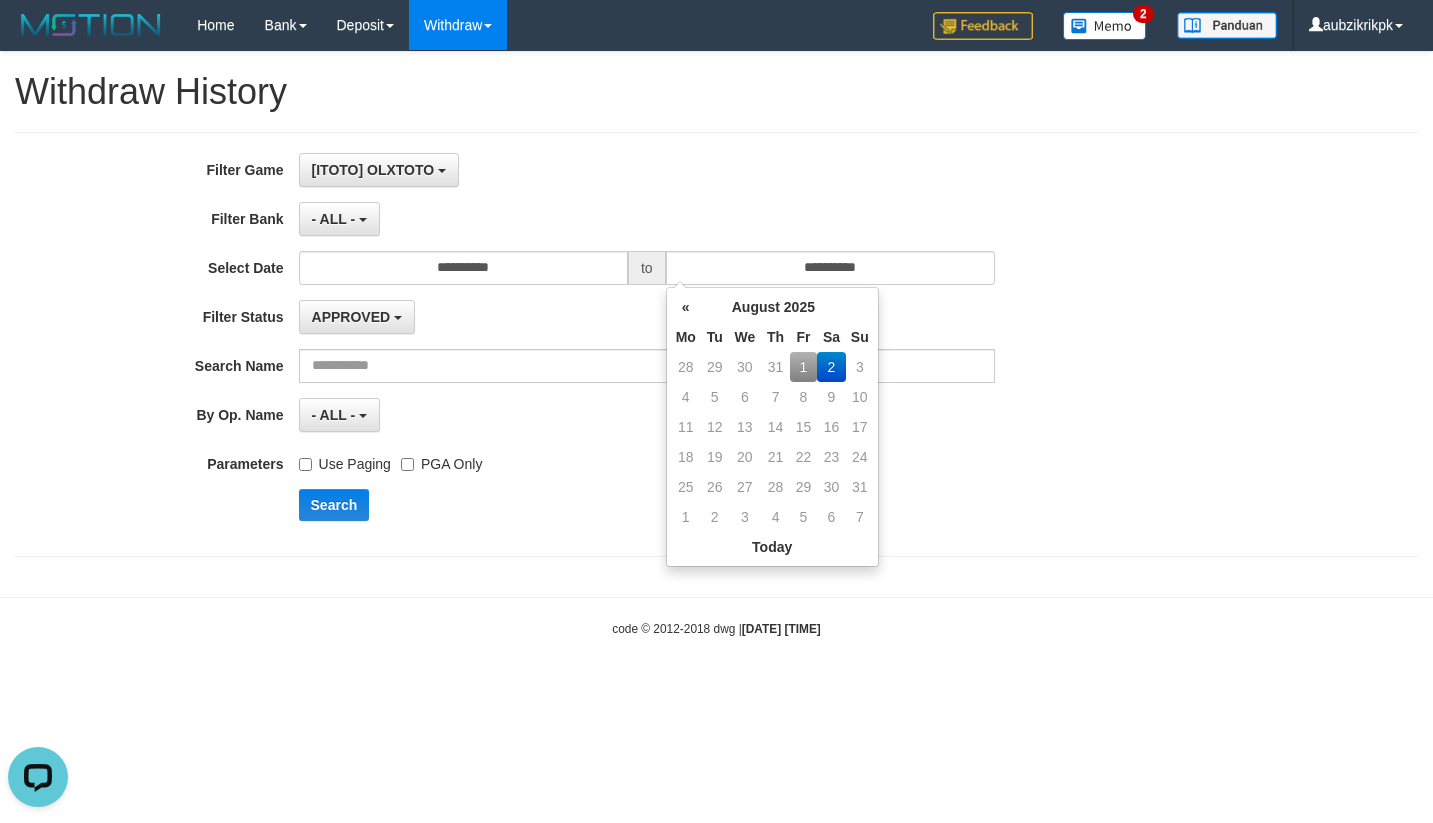 click on "1" at bounding box center (803, 367) 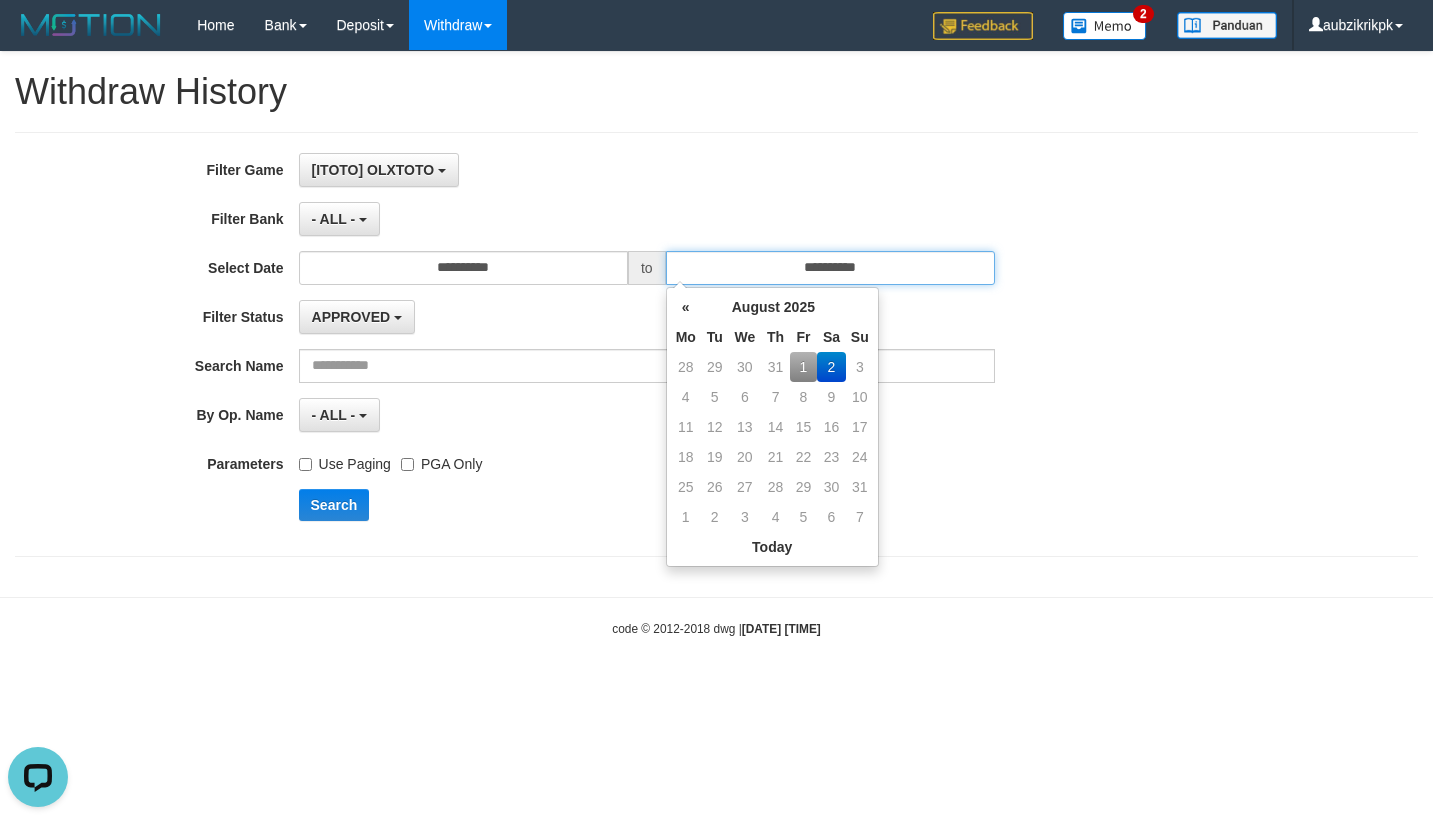 type on "**********" 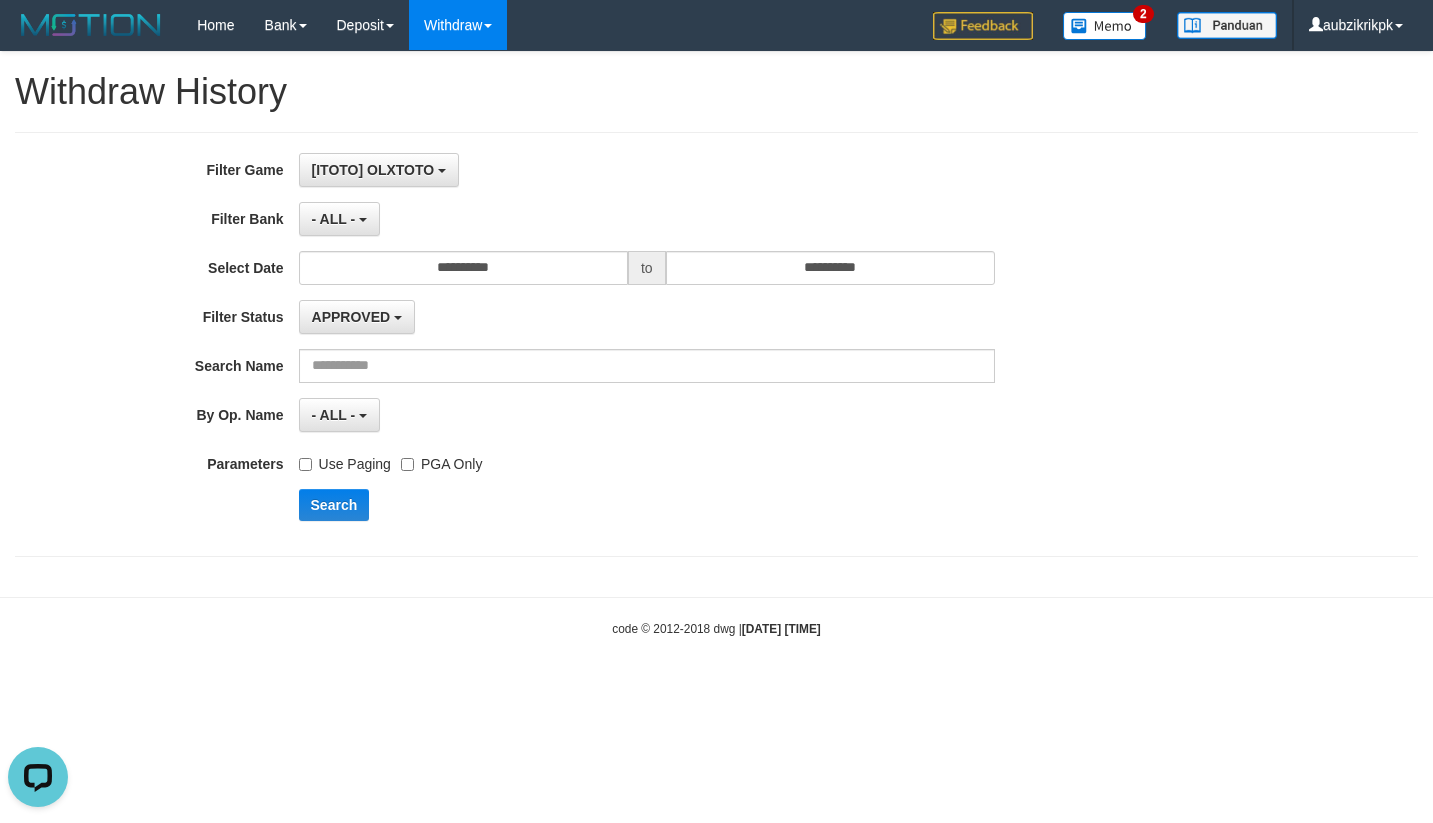 click on "APPROVED
- select status -  - ALL -
APPROVED
REJECTED
LINKED
NOT LINKED
AUTO-LINKED
MANUAL LINKED/APPROVED" at bounding box center (647, 317) 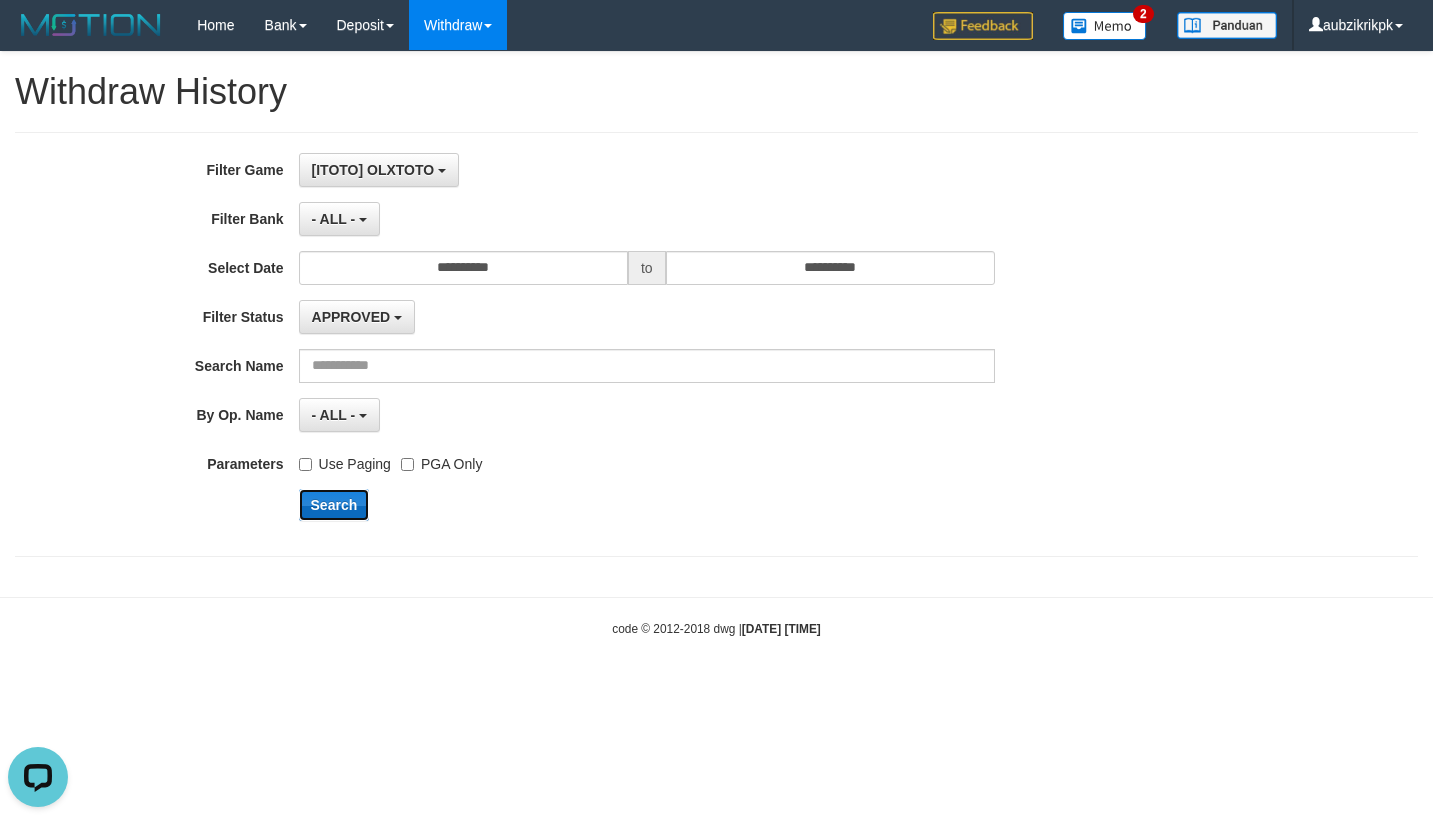 click on "Search" at bounding box center (334, 505) 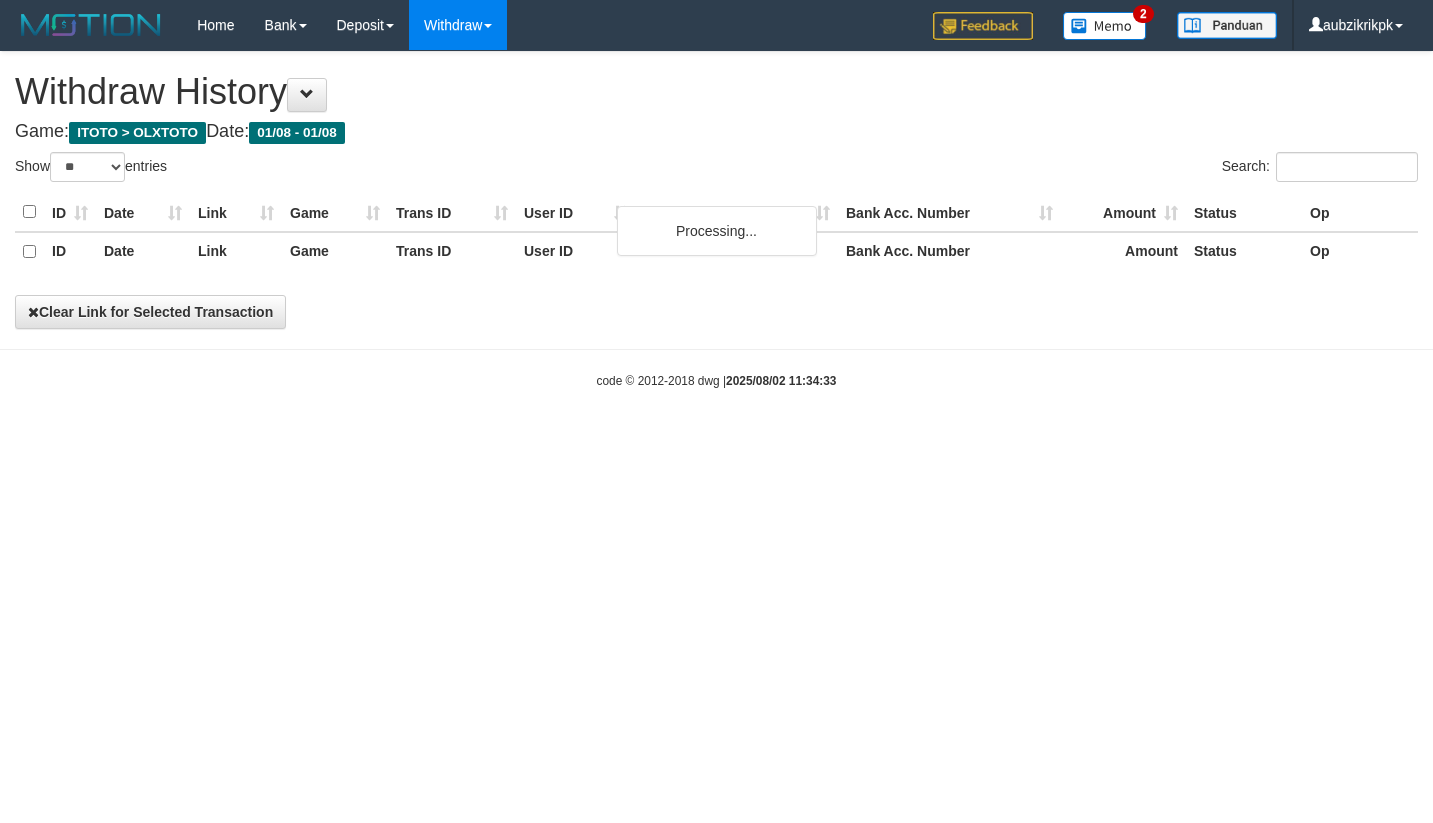 scroll, scrollTop: 0, scrollLeft: 0, axis: both 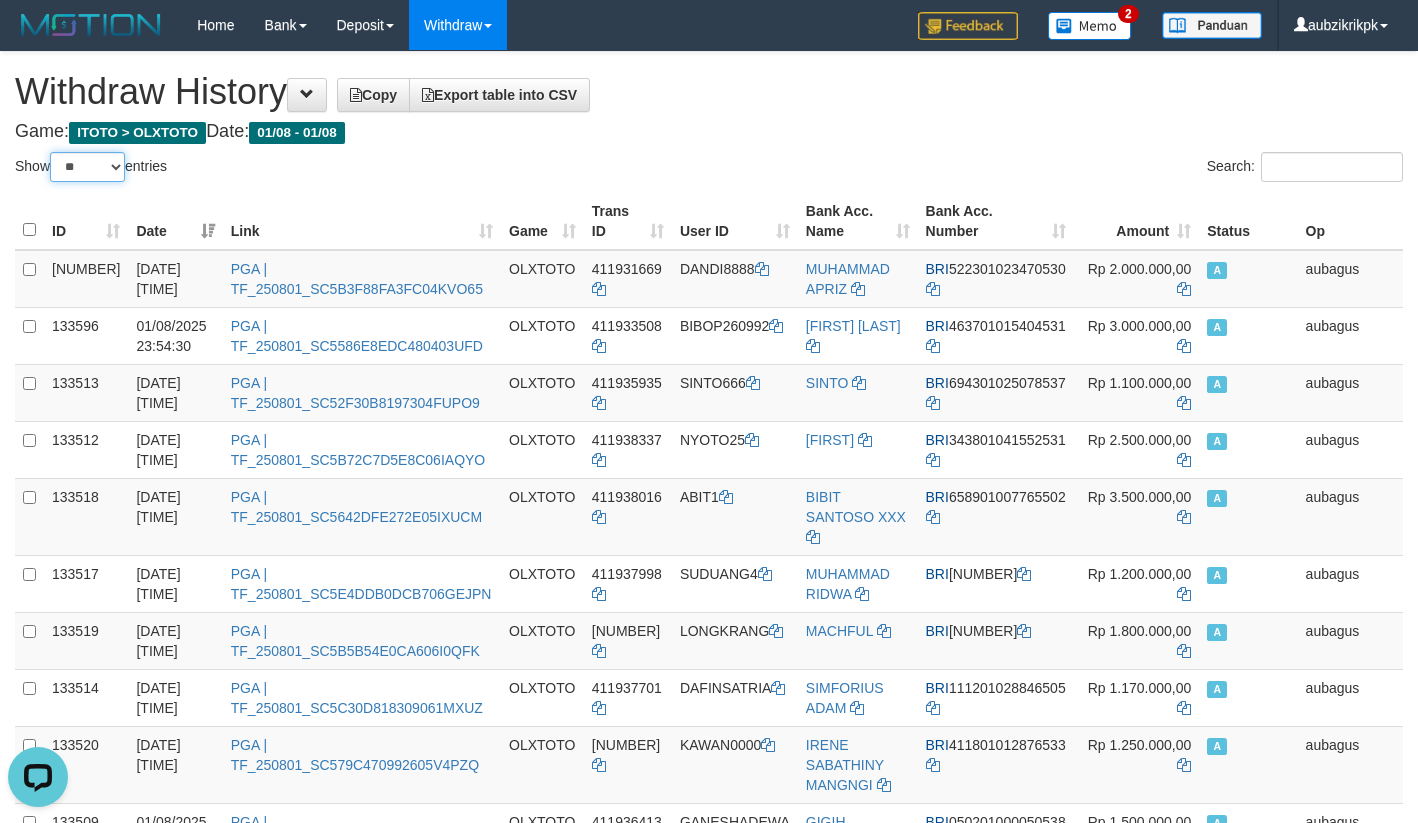 click on "** ** ** ***" at bounding box center (87, 167) 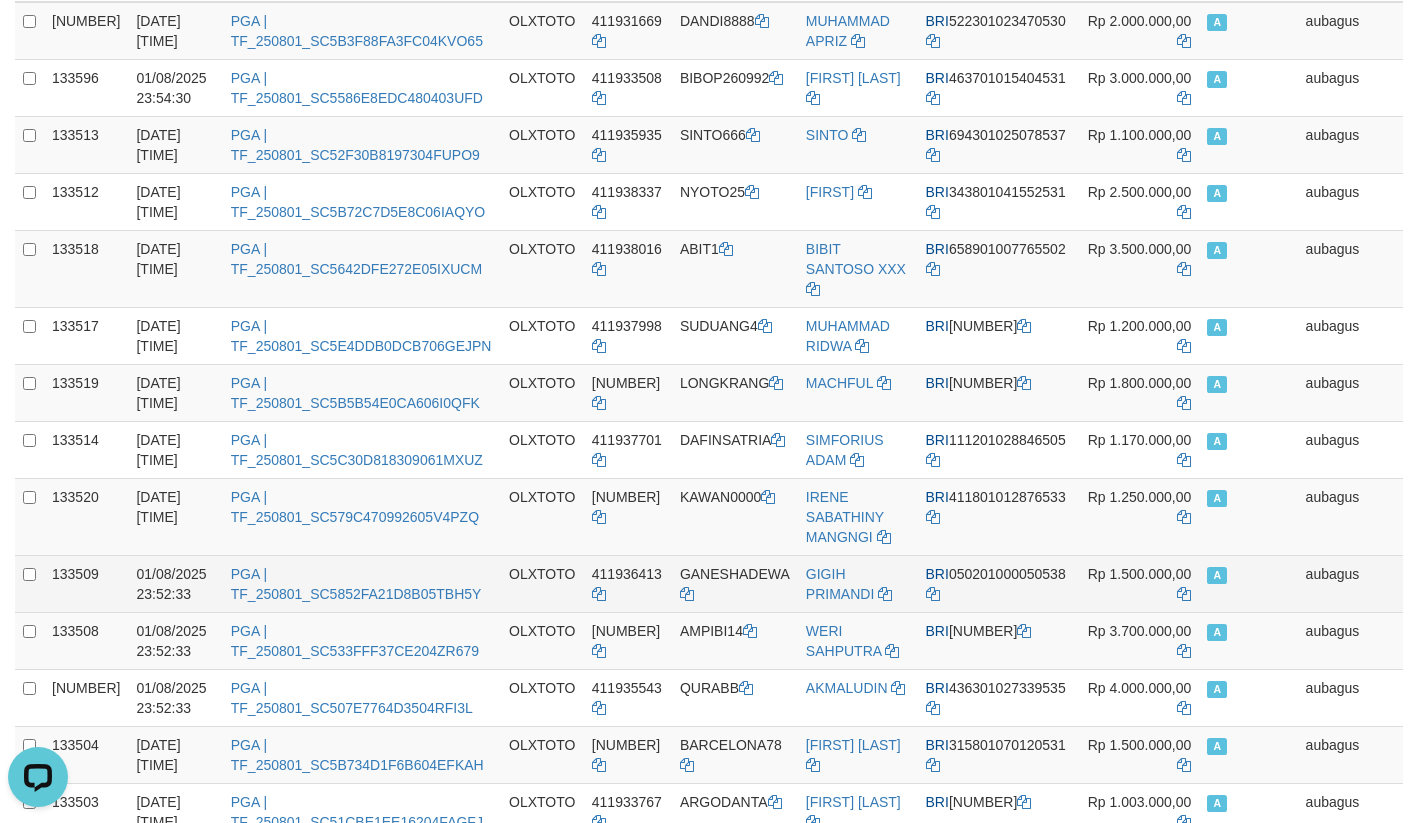 scroll, scrollTop: 0, scrollLeft: 0, axis: both 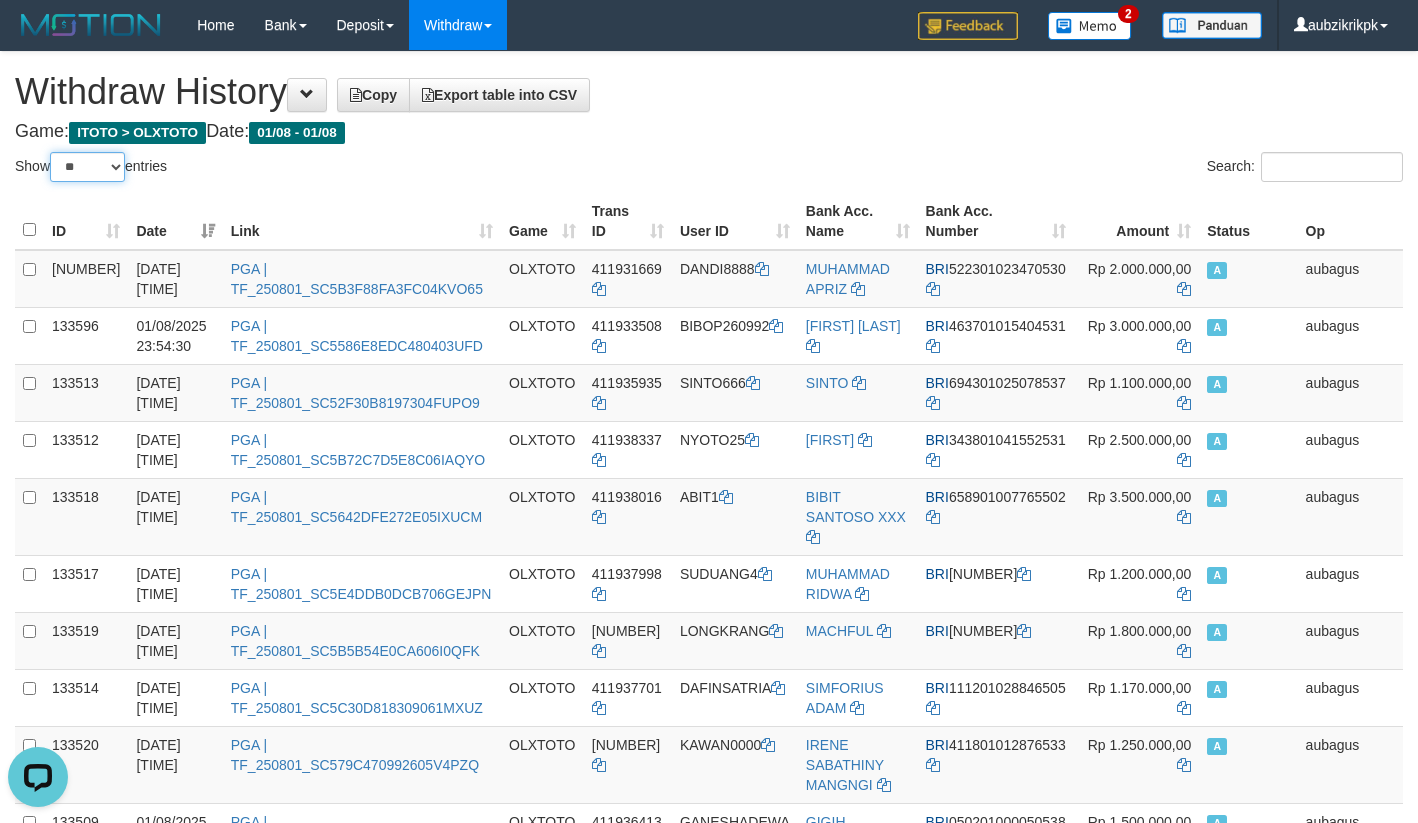 click on "** ** ** ***" at bounding box center (87, 167) 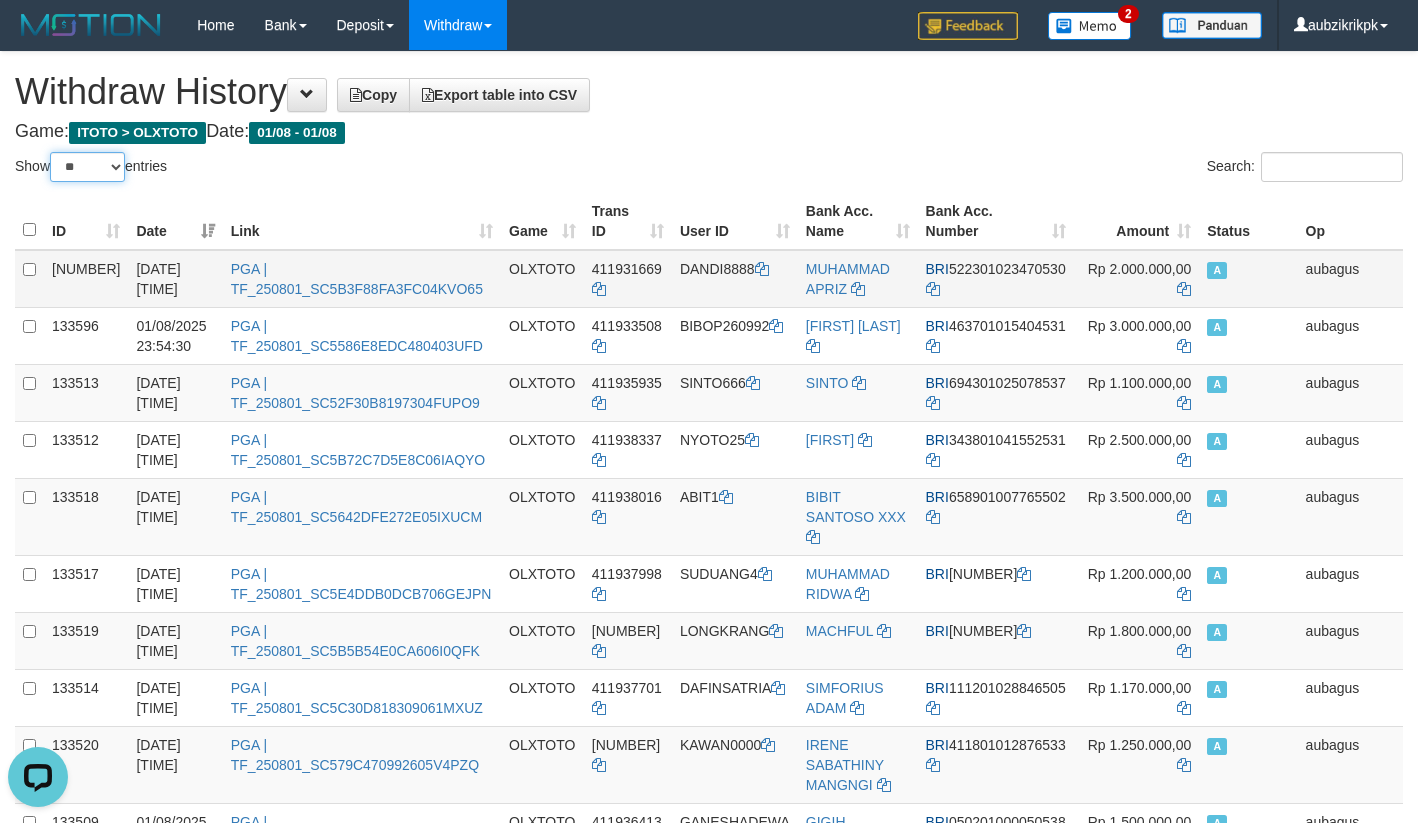select on "***" 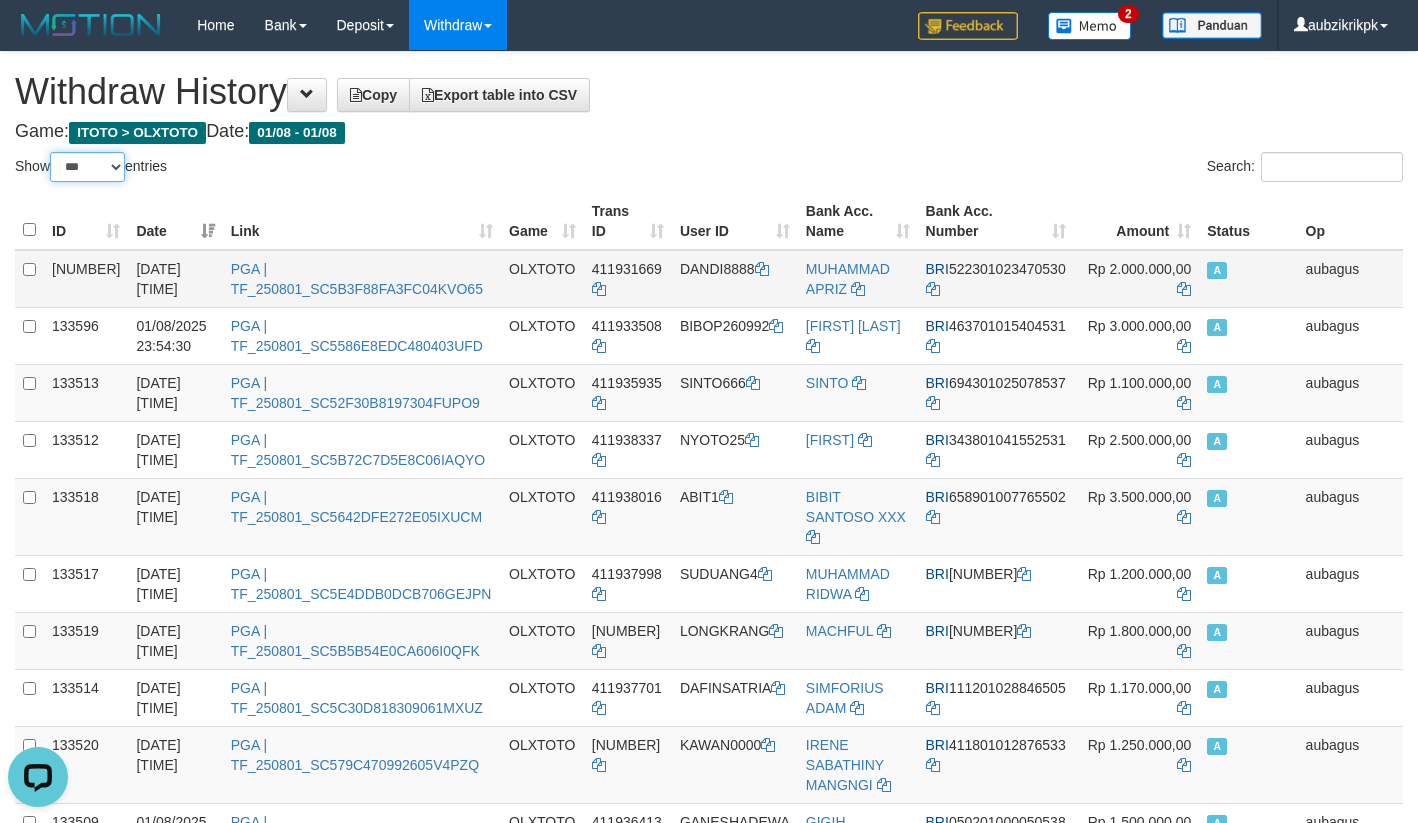 click on "** ** ** ***" at bounding box center [87, 167] 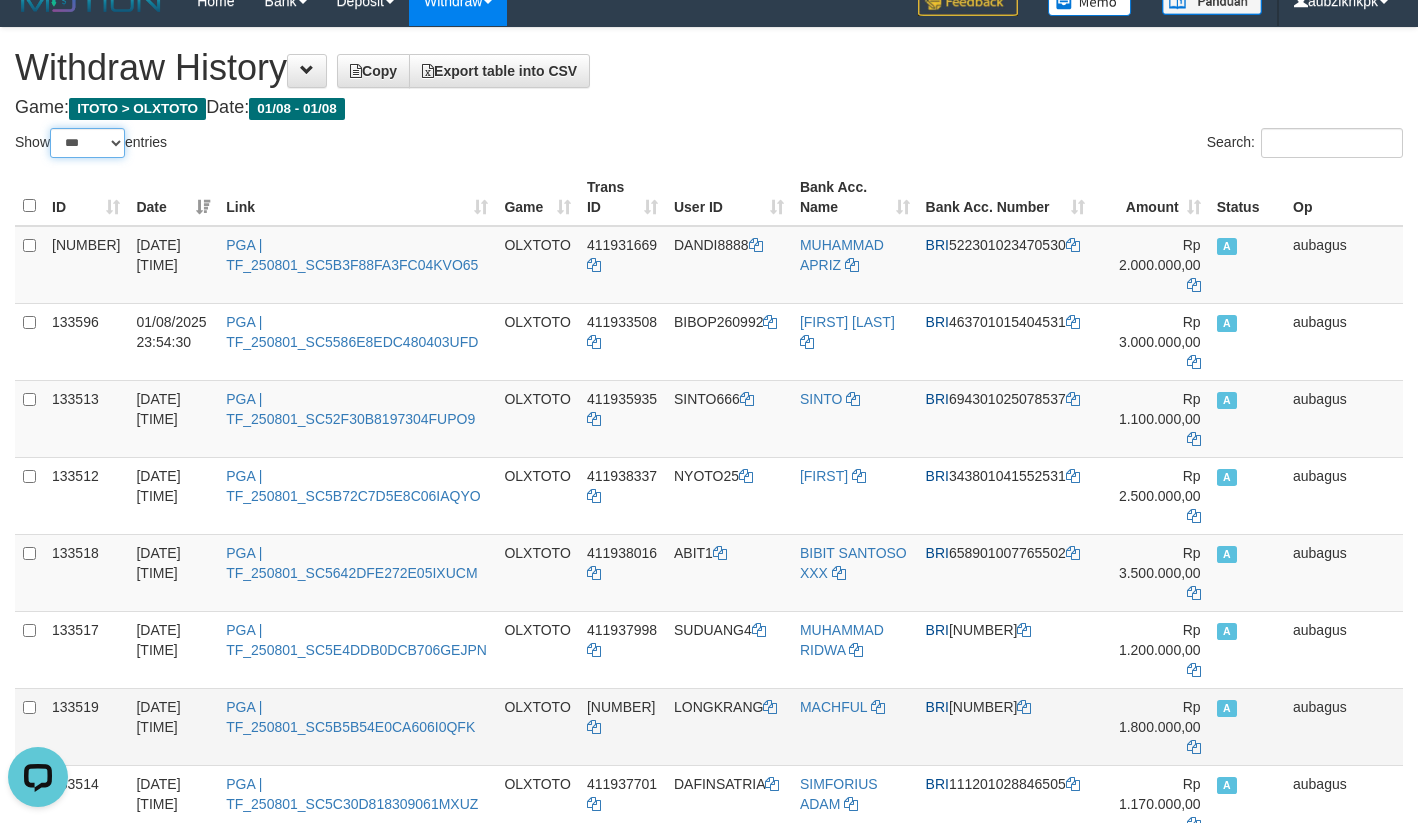 scroll, scrollTop: 0, scrollLeft: 0, axis: both 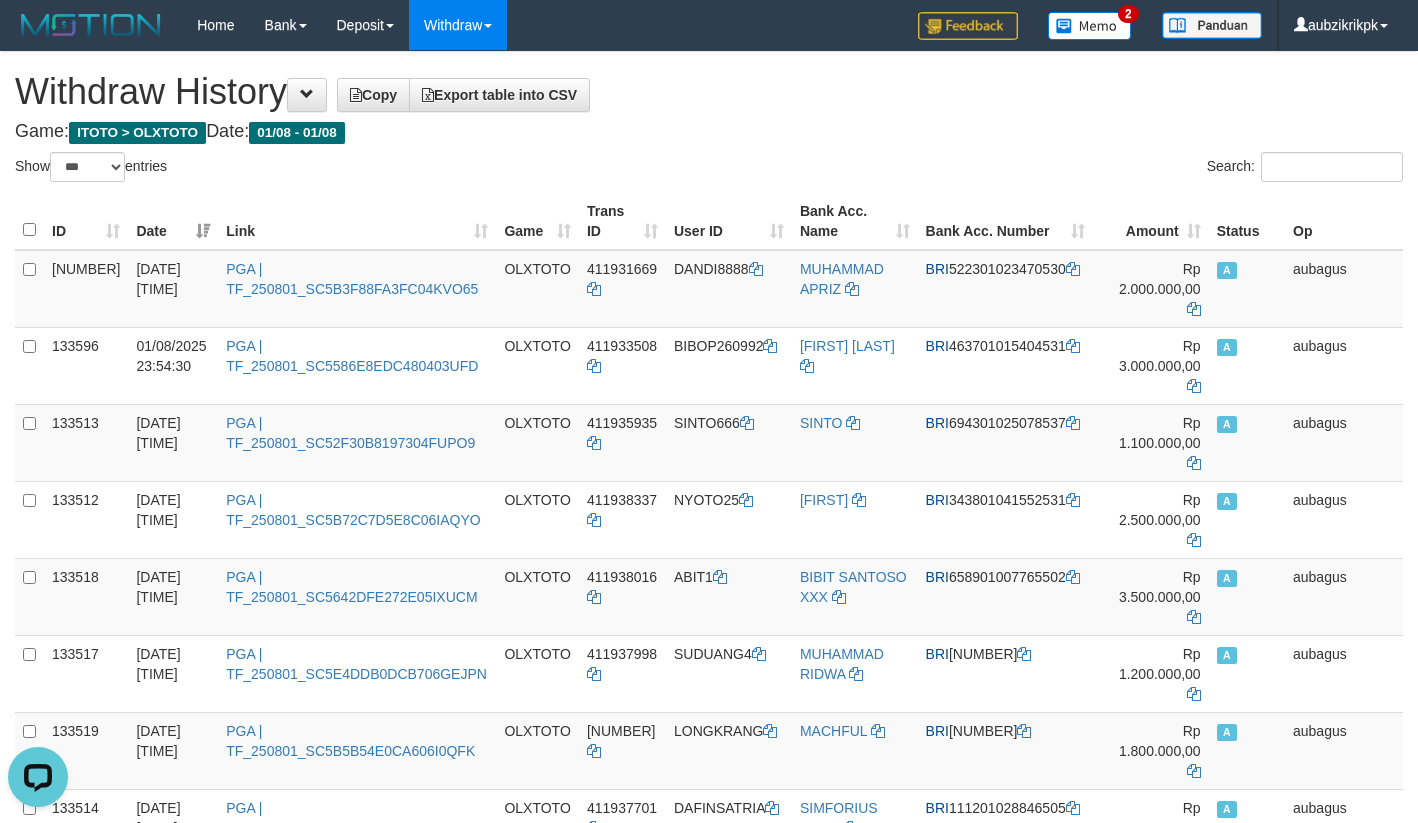 click on "**********" at bounding box center (709, 3961) 